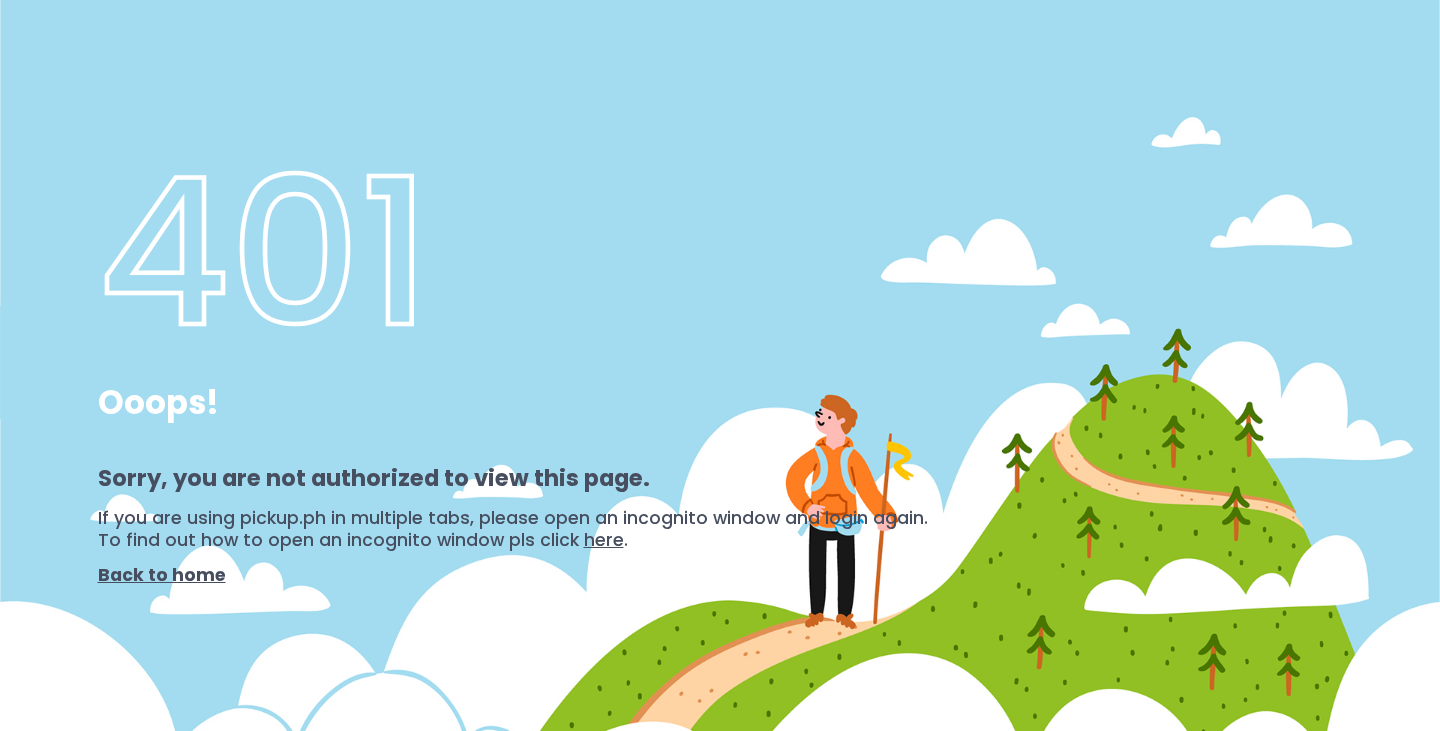 scroll, scrollTop: 0, scrollLeft: 0, axis: both 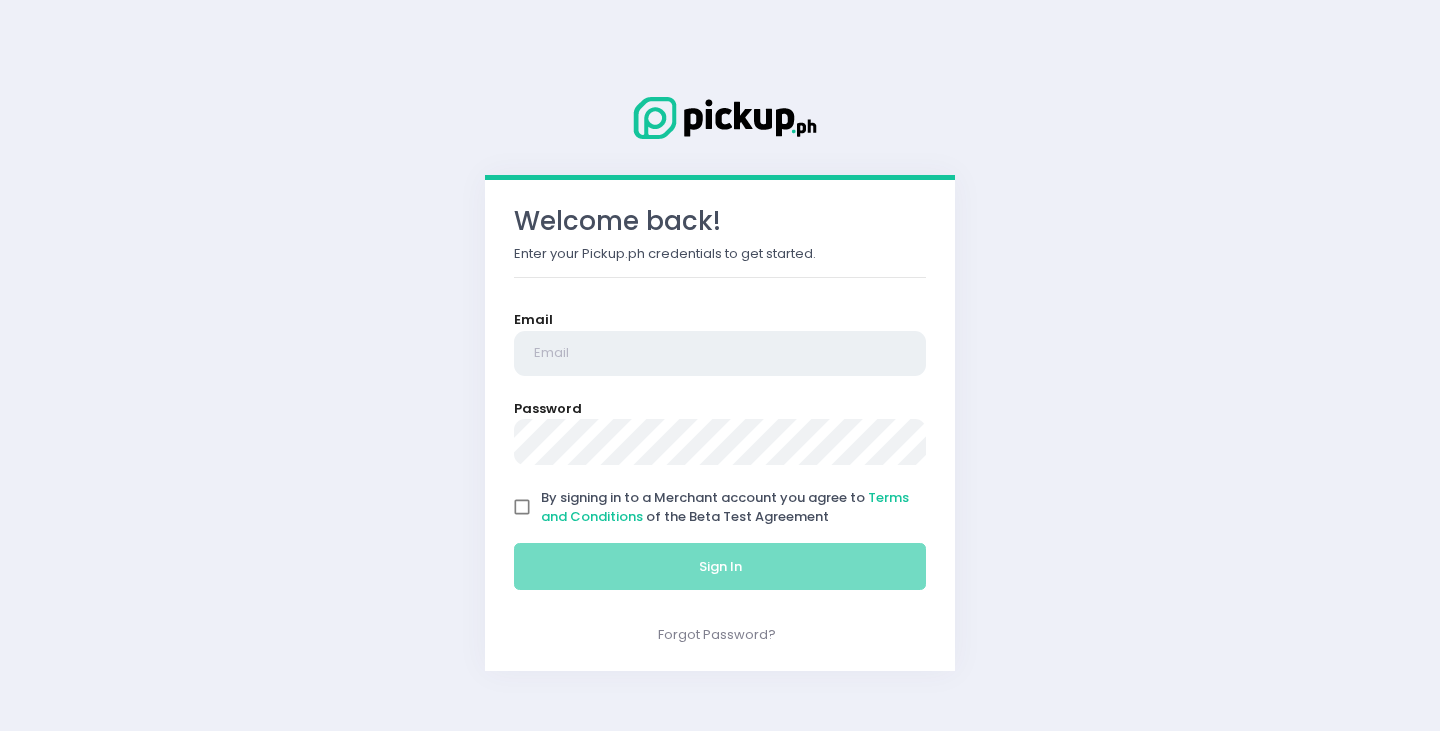 type on "[EMAIL]" 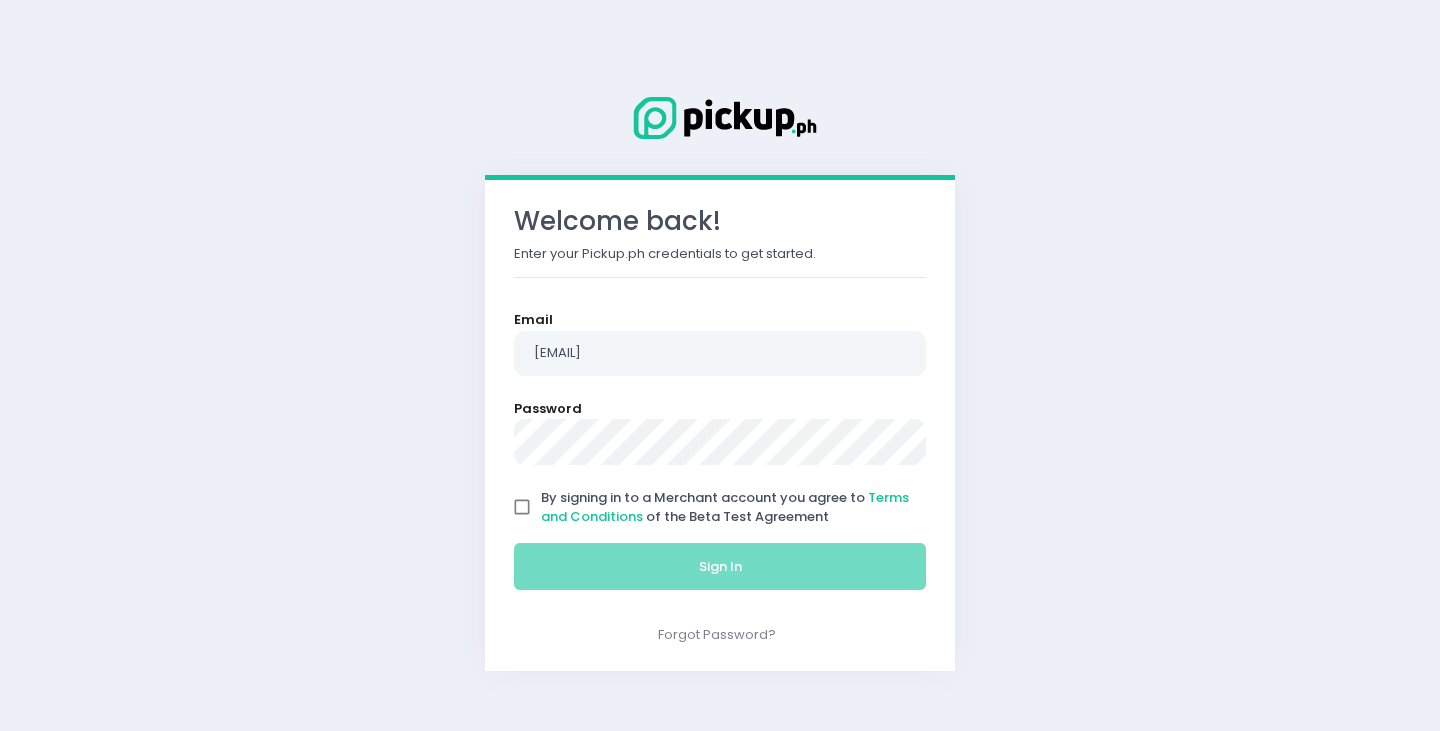 click on "By signing in to a Merchant account you agree to   Terms and Conditions   of the Beta Test Agreement" at bounding box center [522, 507] 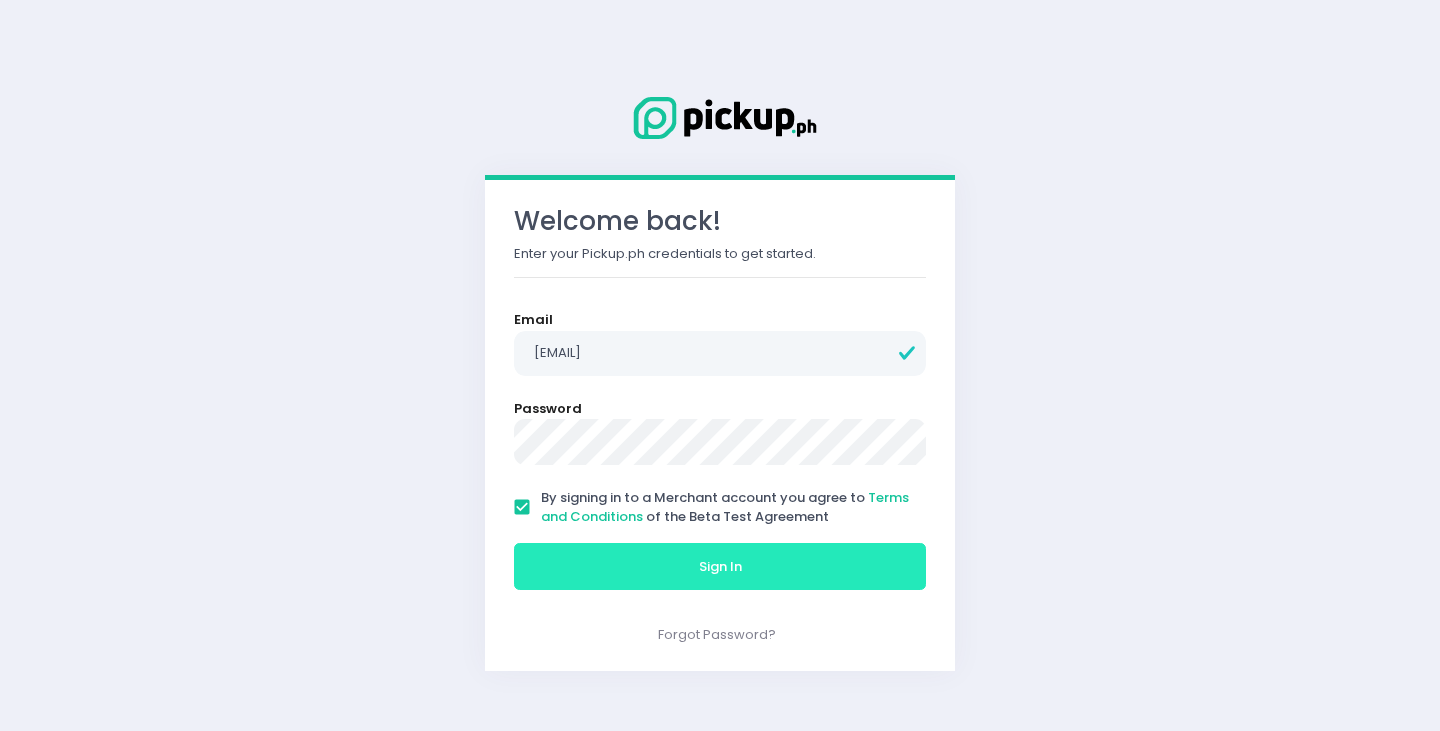 click on "Sign In" at bounding box center [720, 567] 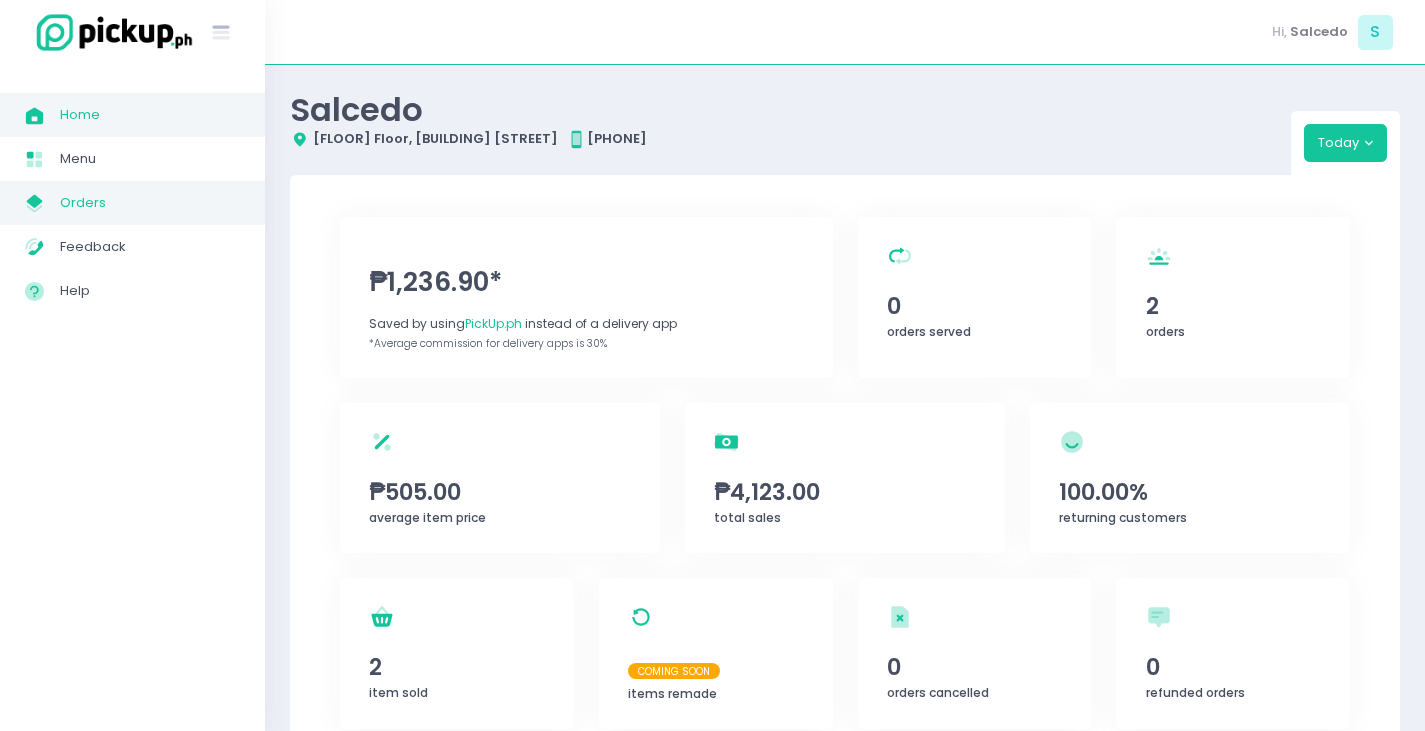 drag, startPoint x: 76, startPoint y: 199, endPoint x: 231, endPoint y: 189, distance: 155.32225 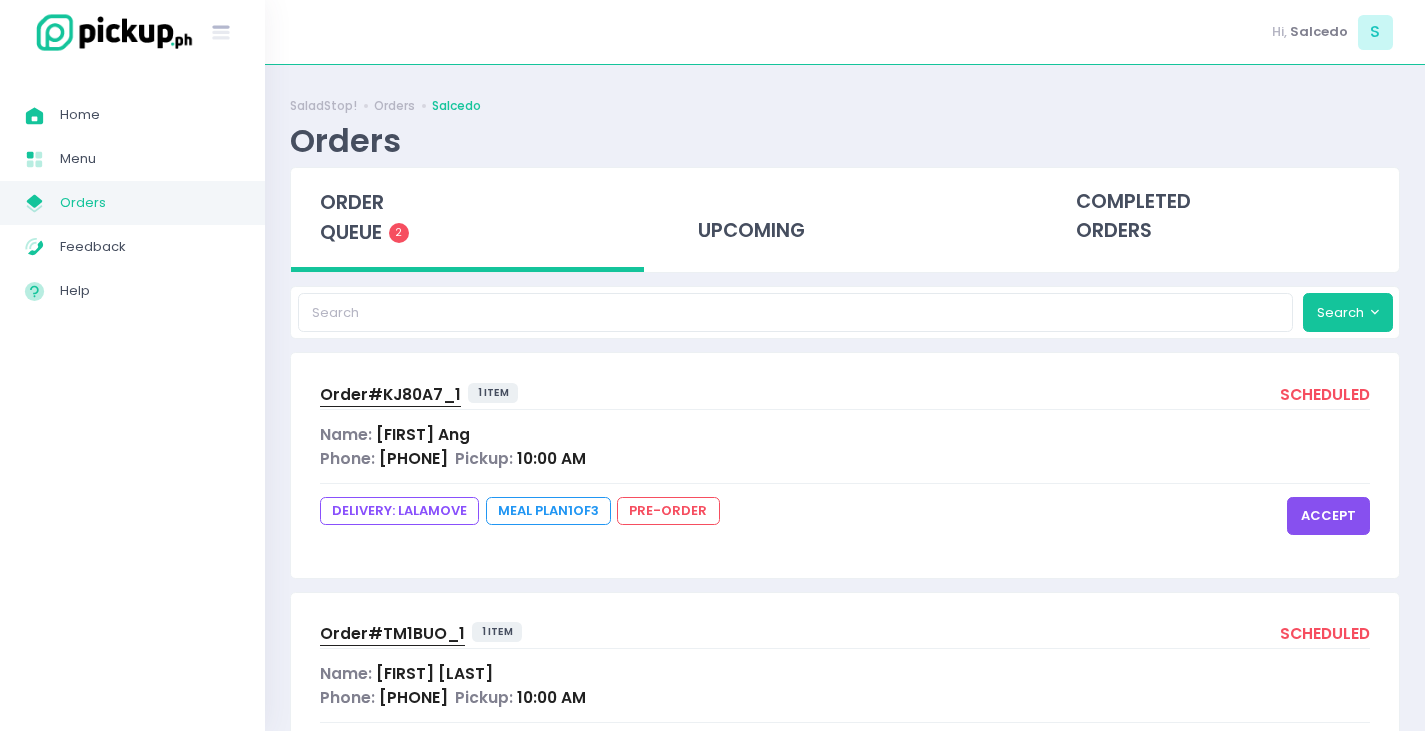 click on "accept" at bounding box center (1328, 516) 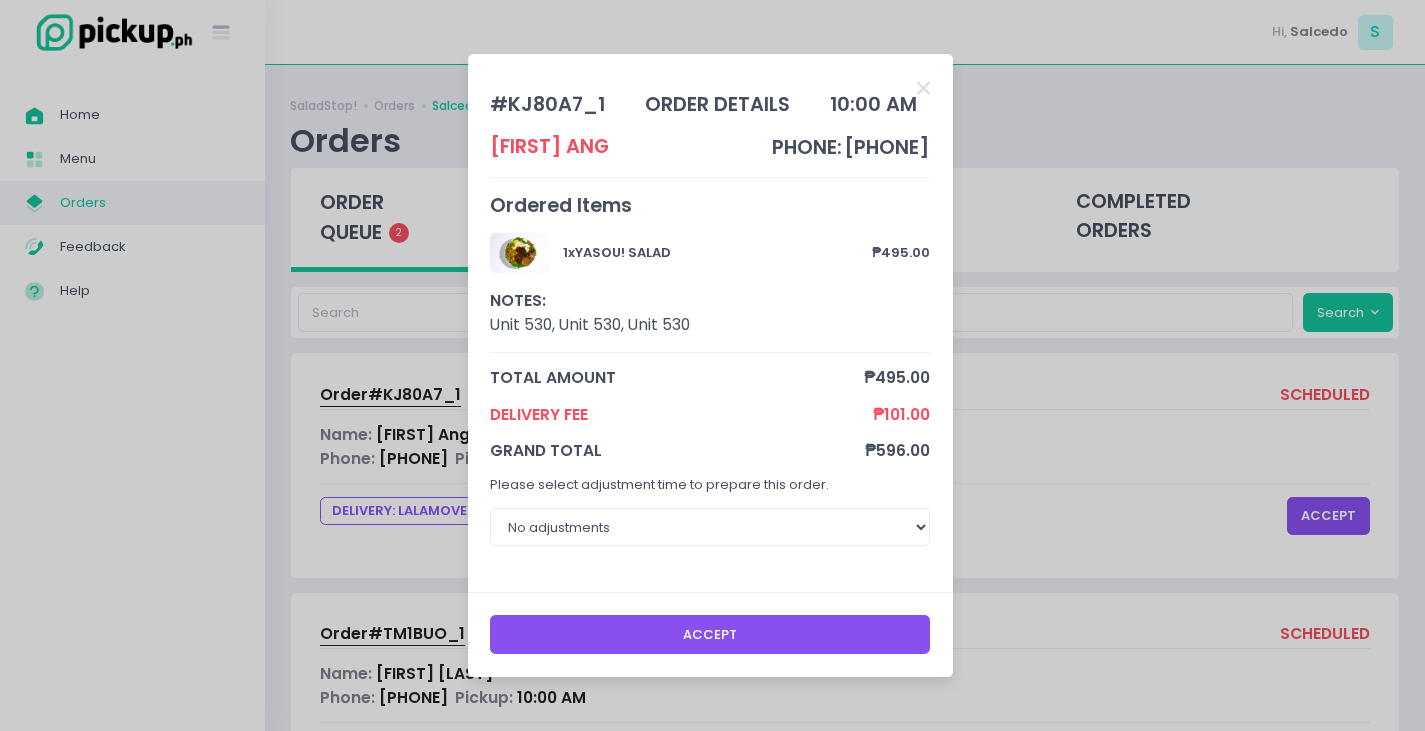 click on "Accept" at bounding box center (710, 634) 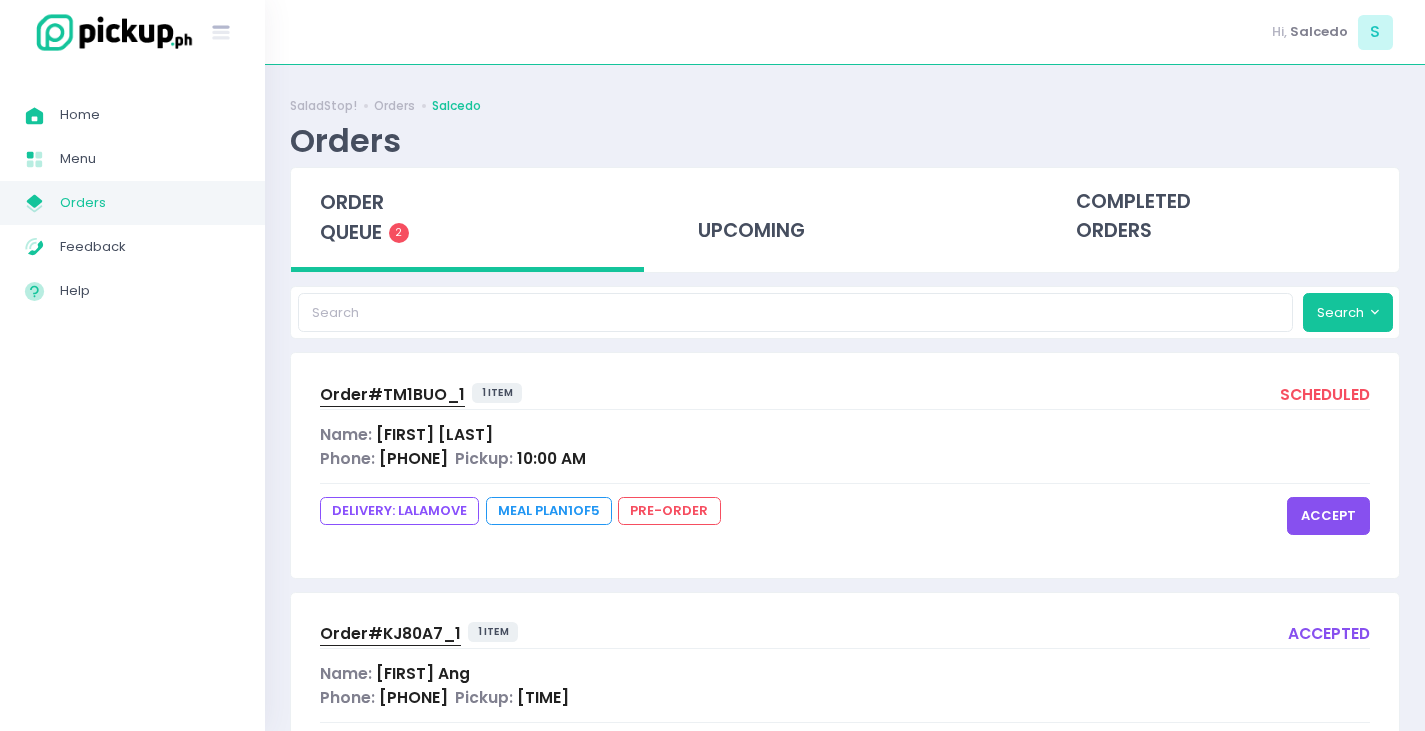 click on "accept" at bounding box center [1328, 516] 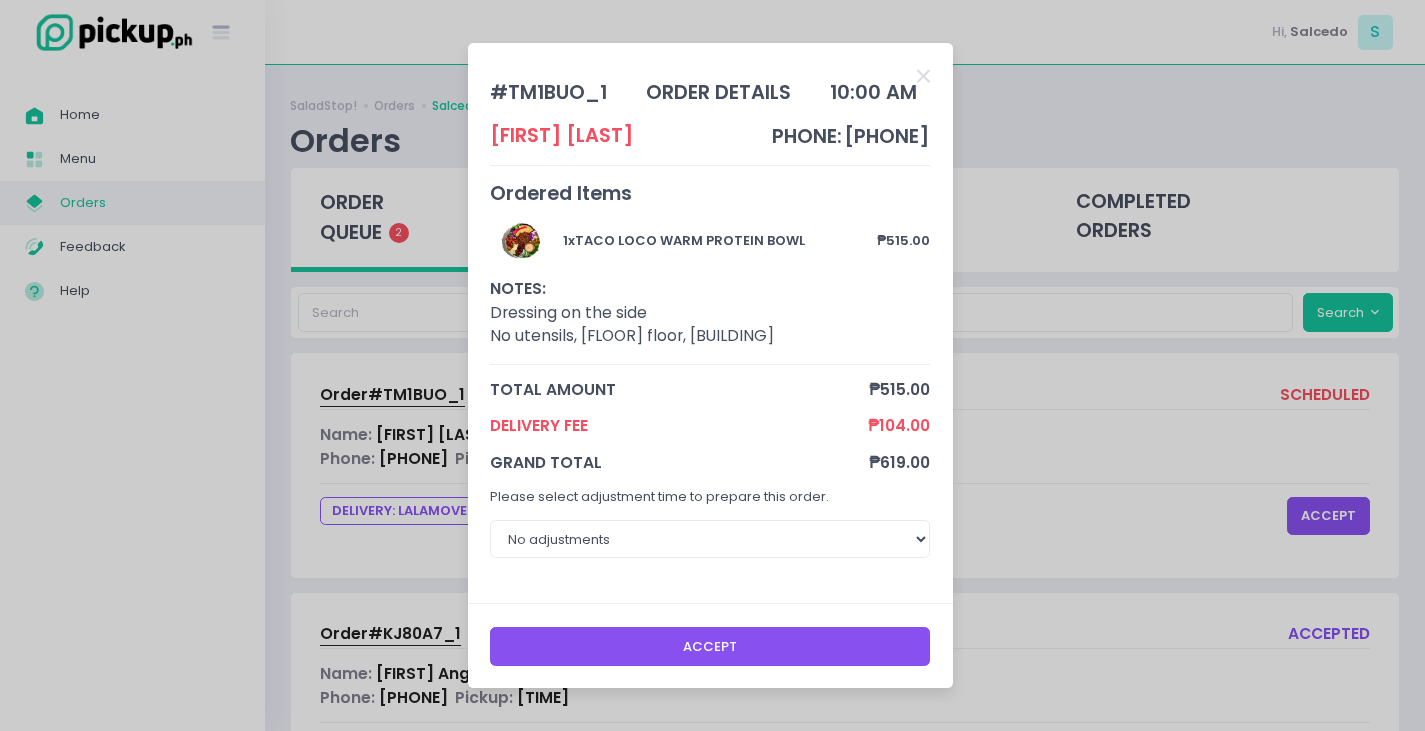 click on "Accept" at bounding box center (710, 646) 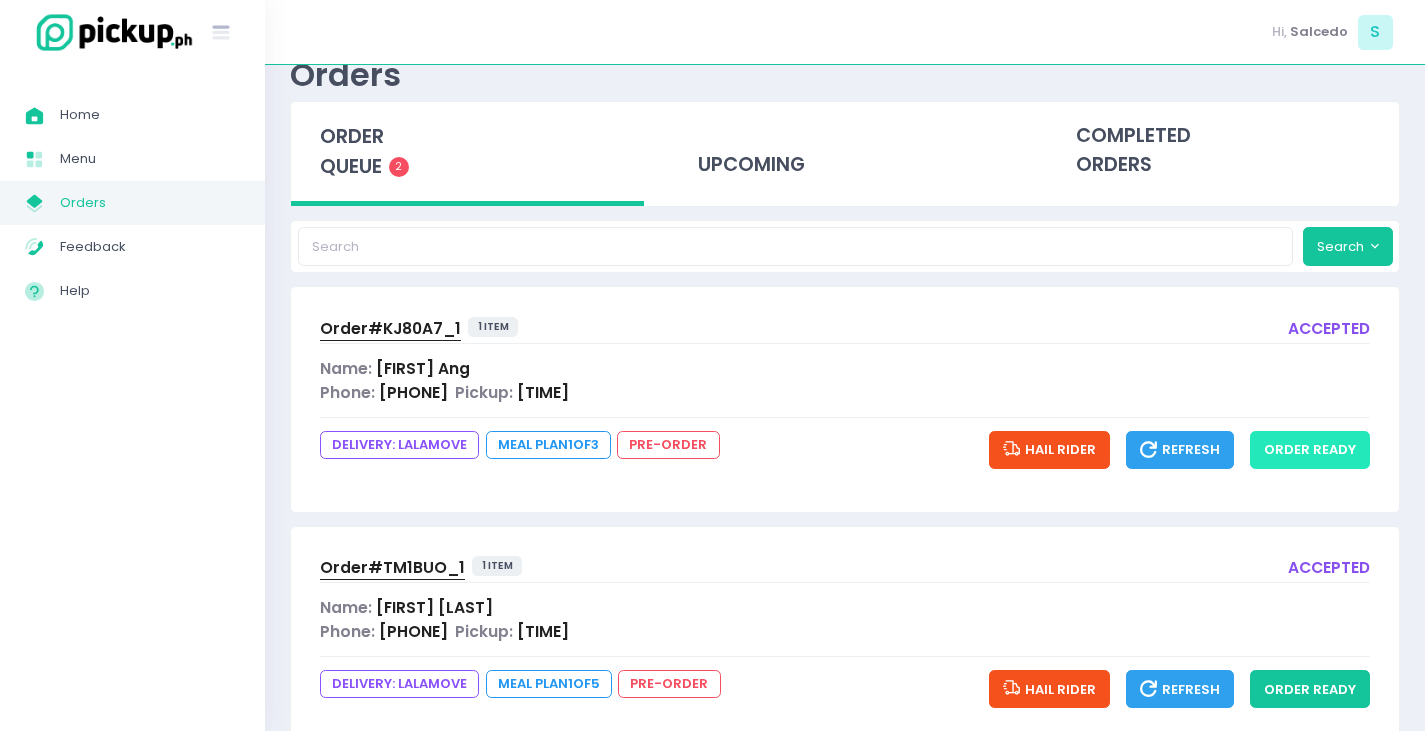 scroll, scrollTop: 100, scrollLeft: 0, axis: vertical 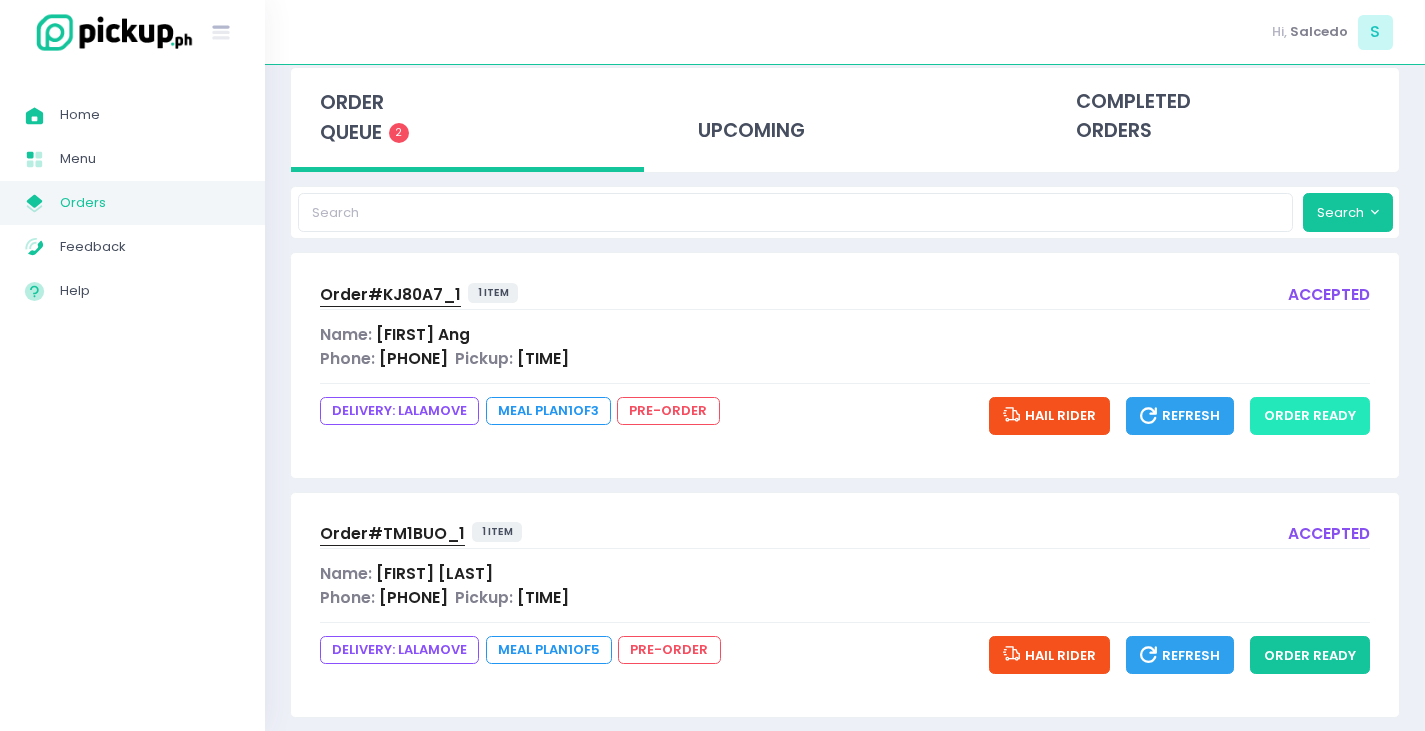 click on "order ready" at bounding box center [1310, 416] 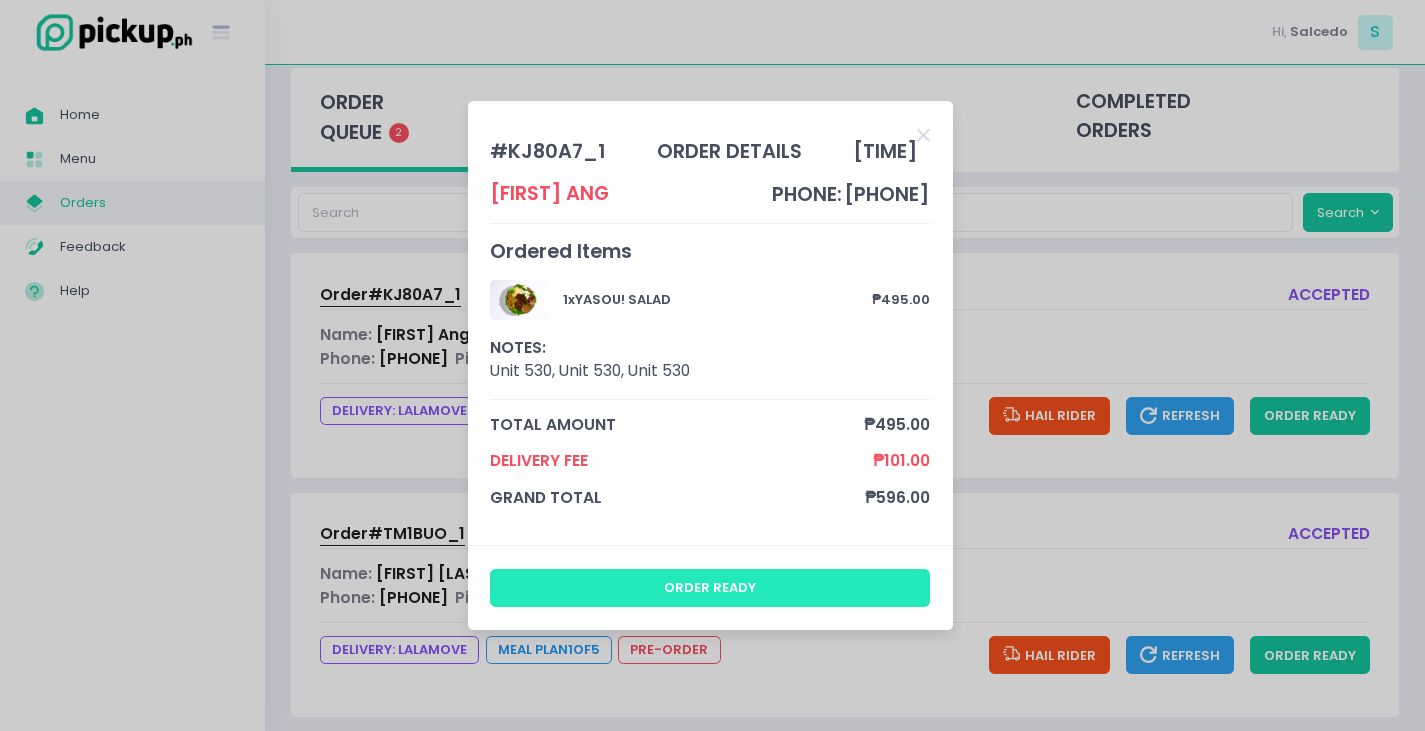 click on "order ready" at bounding box center [710, 588] 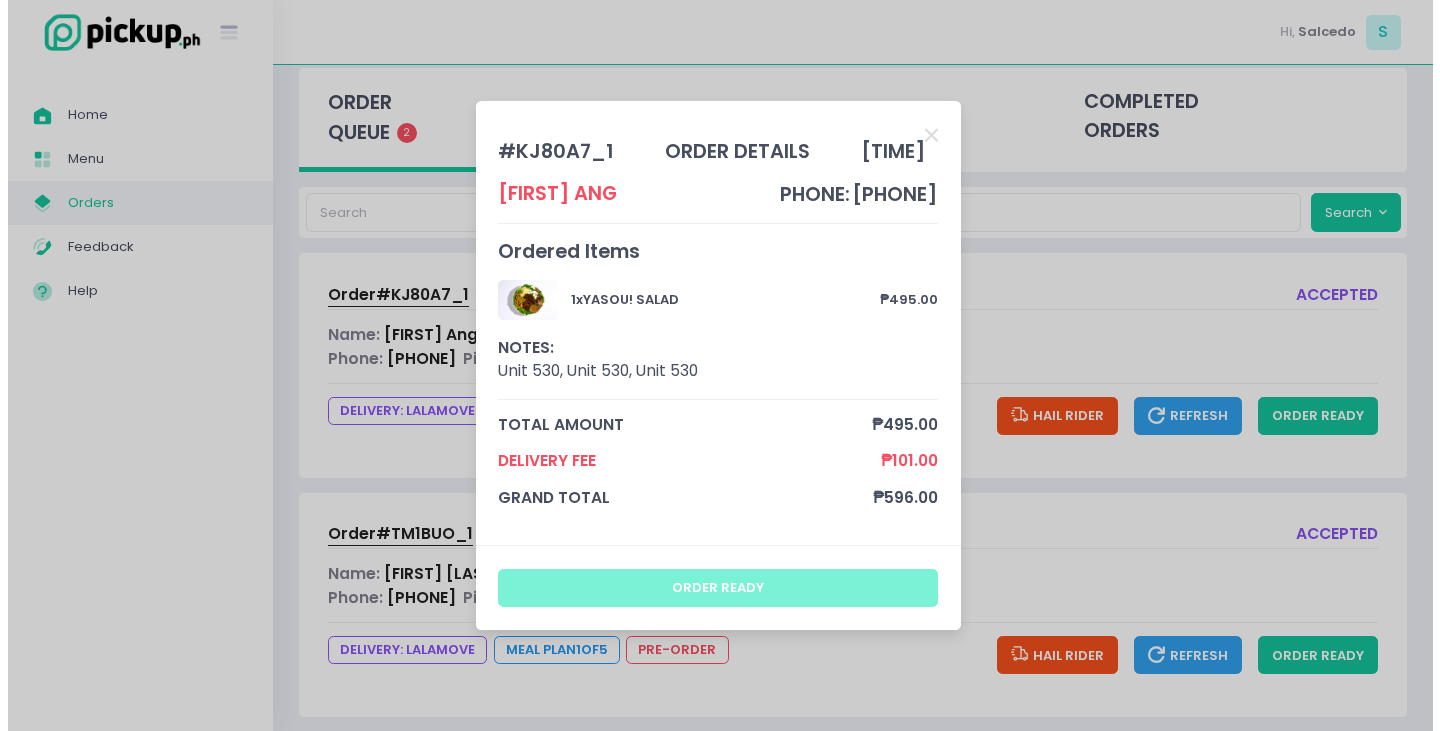 scroll, scrollTop: 60, scrollLeft: 0, axis: vertical 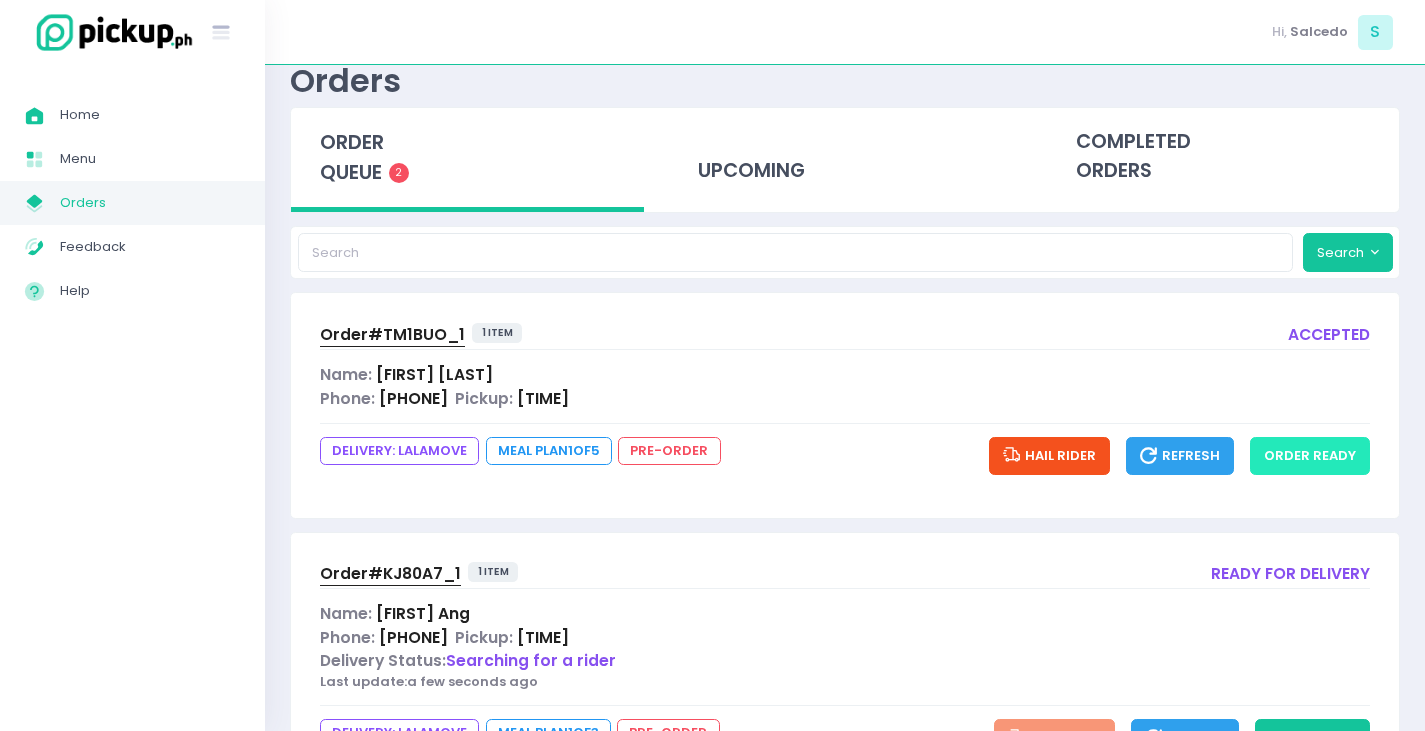 click on "order ready" at bounding box center (1310, 456) 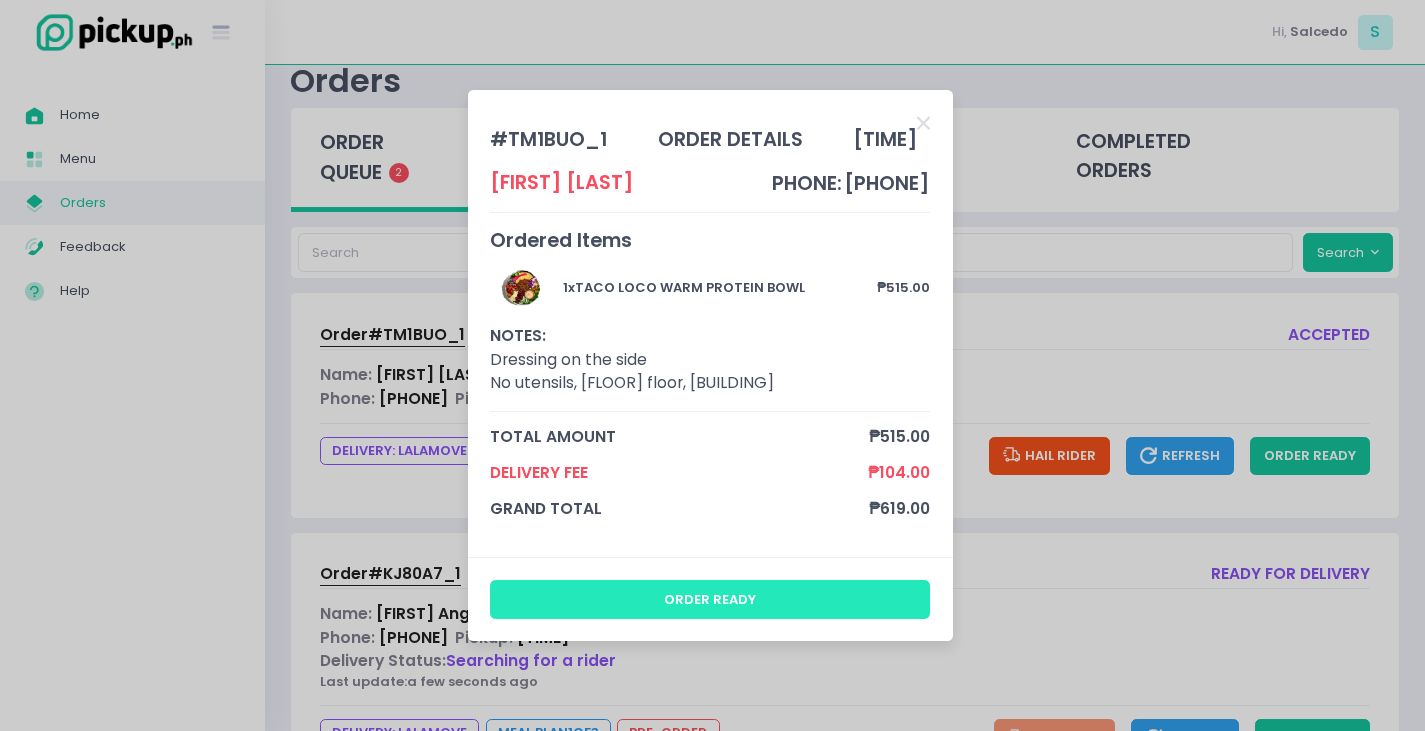 click on "order ready" at bounding box center [710, 599] 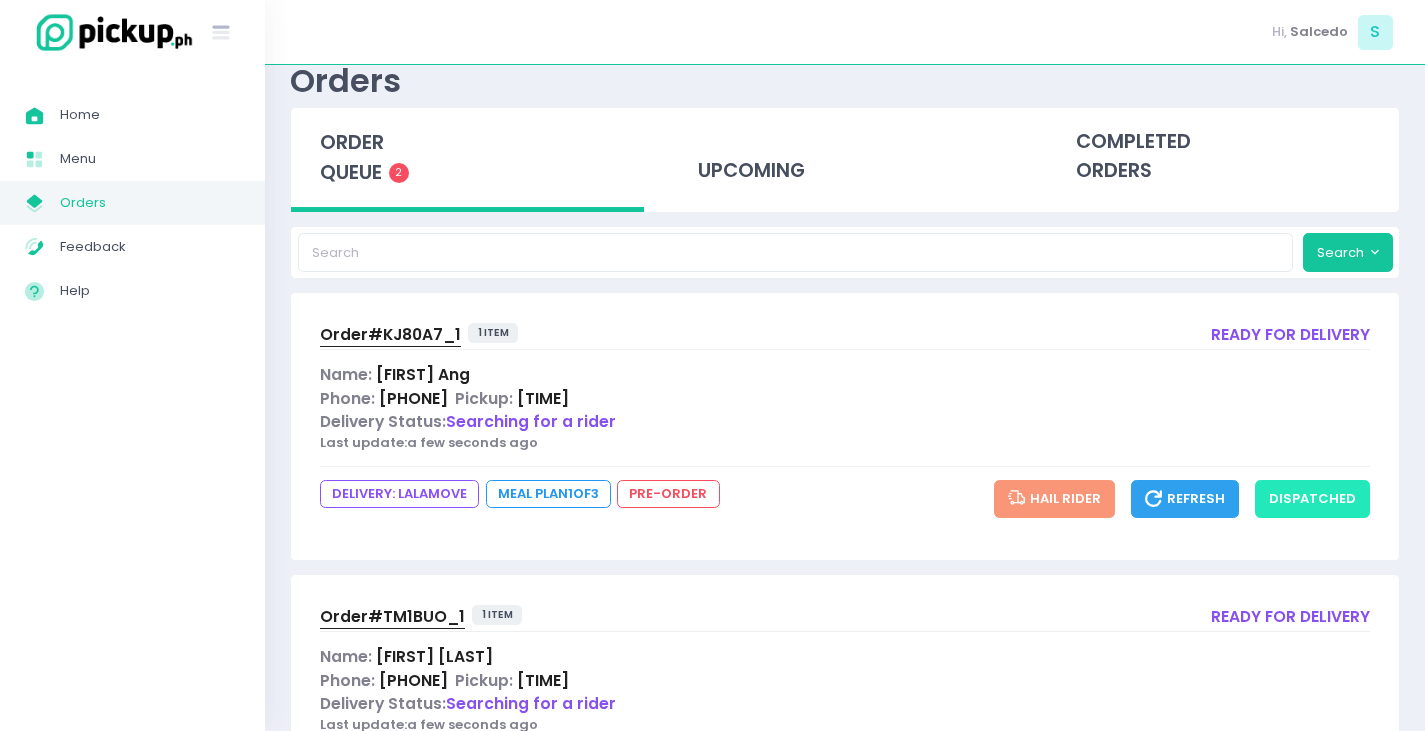 click on "dispatched" at bounding box center [1312, 499] 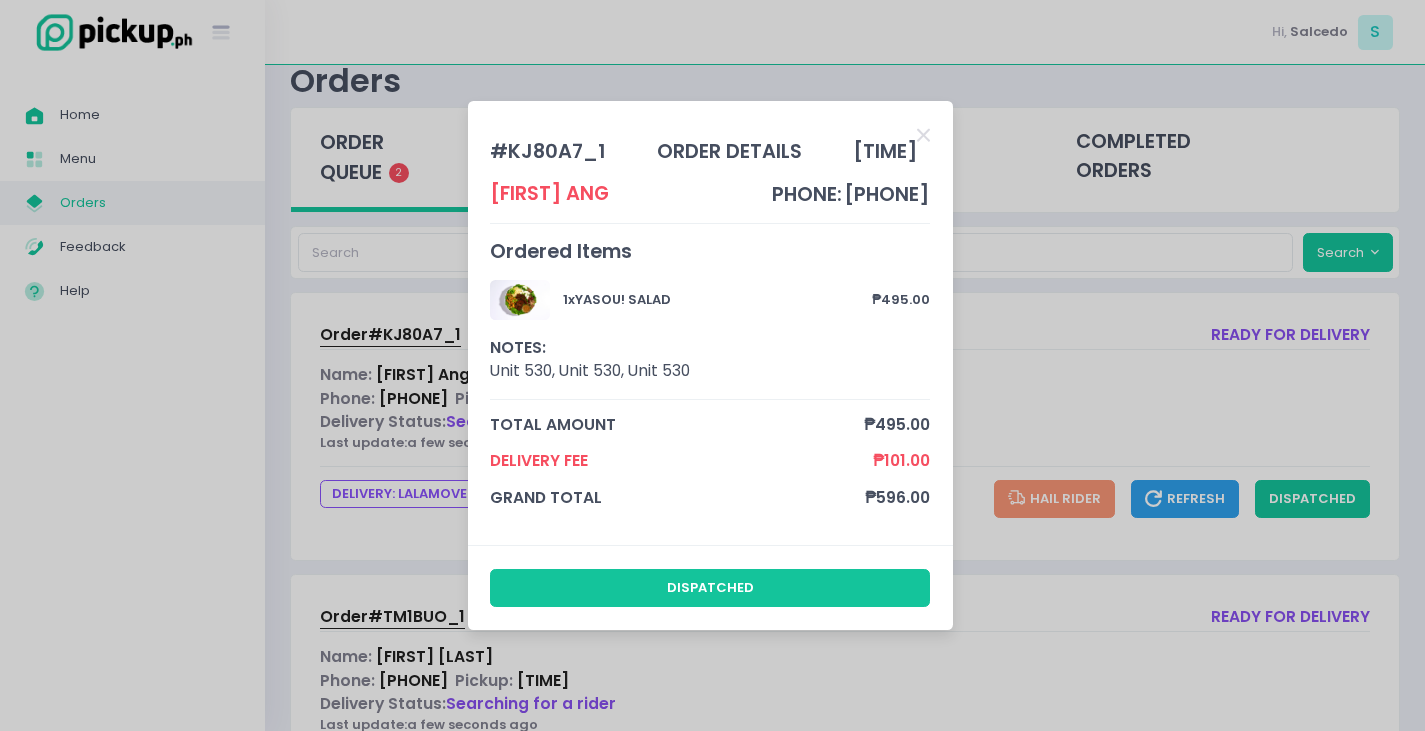 click on "dispatched" at bounding box center (710, 587) 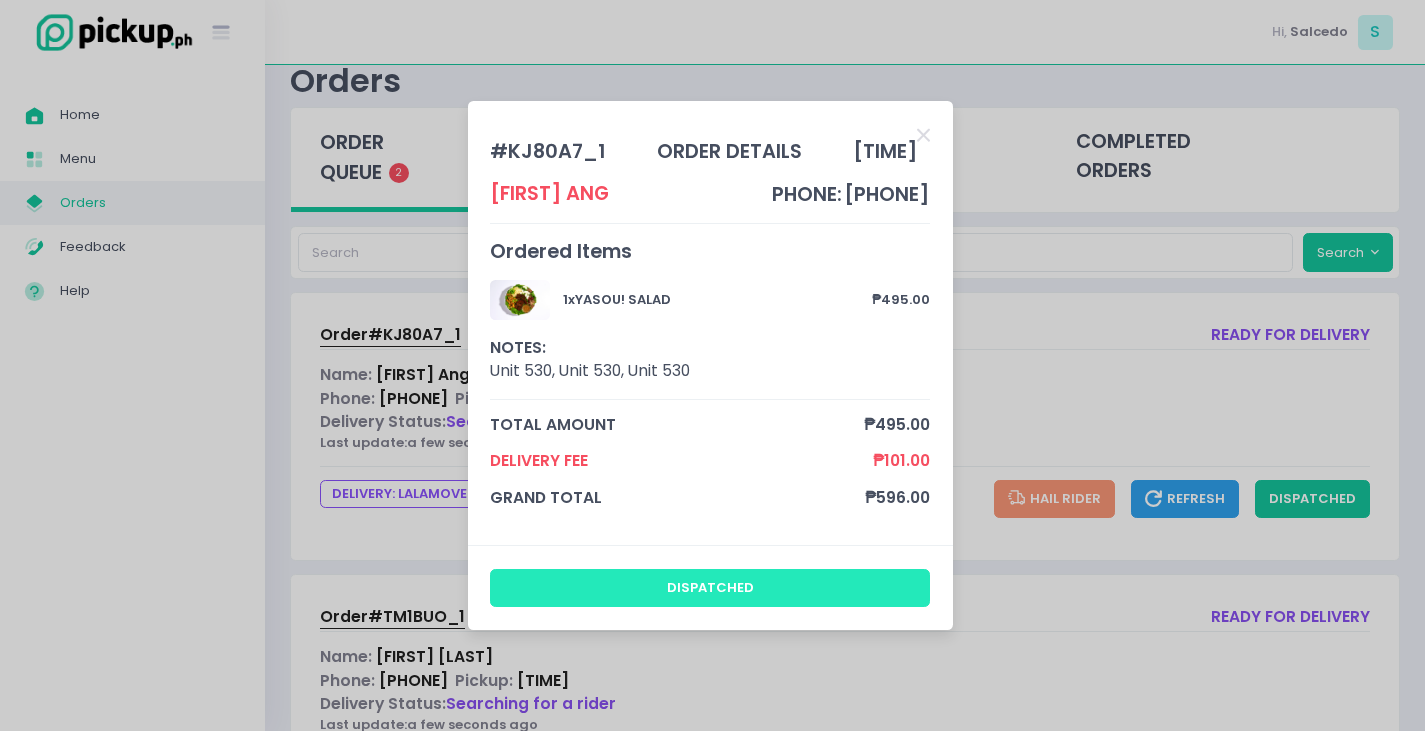 click on "dispatched" at bounding box center [710, 588] 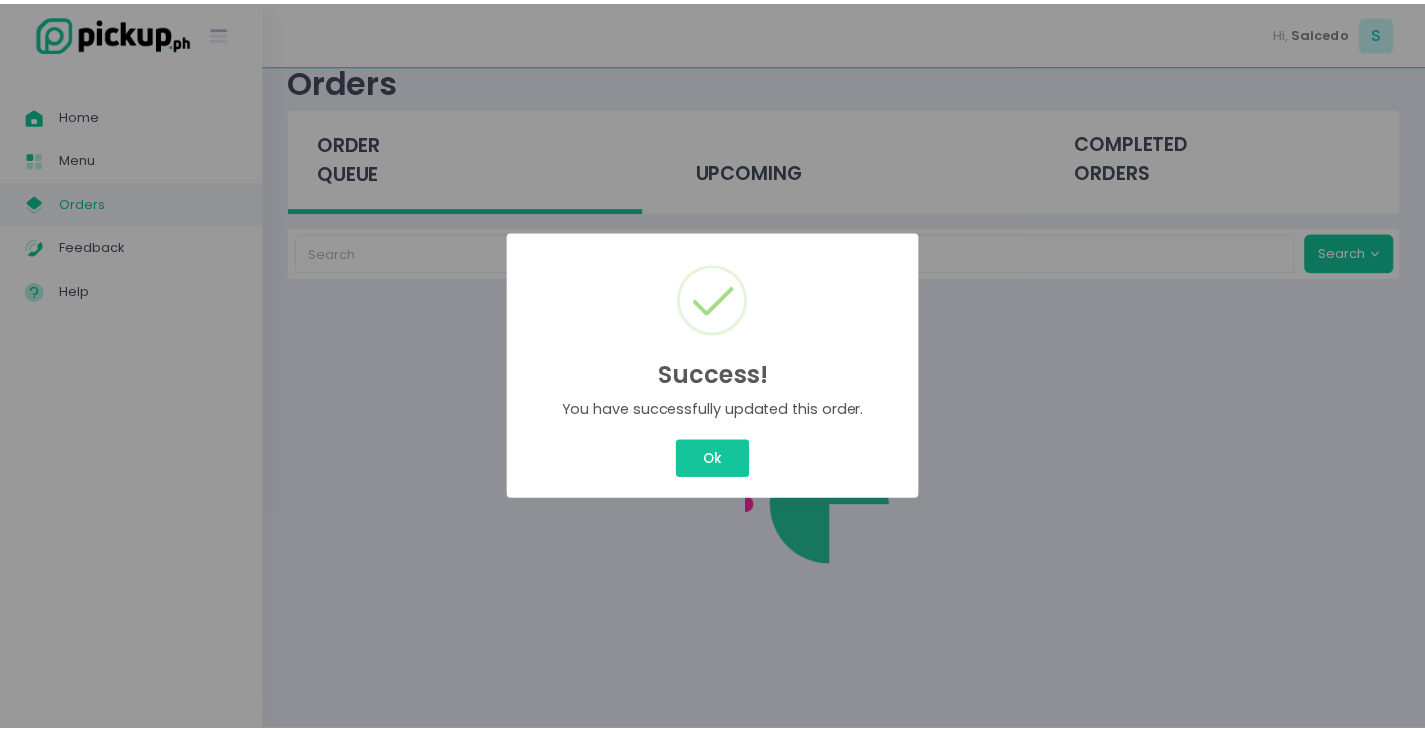 scroll, scrollTop: 0, scrollLeft: 0, axis: both 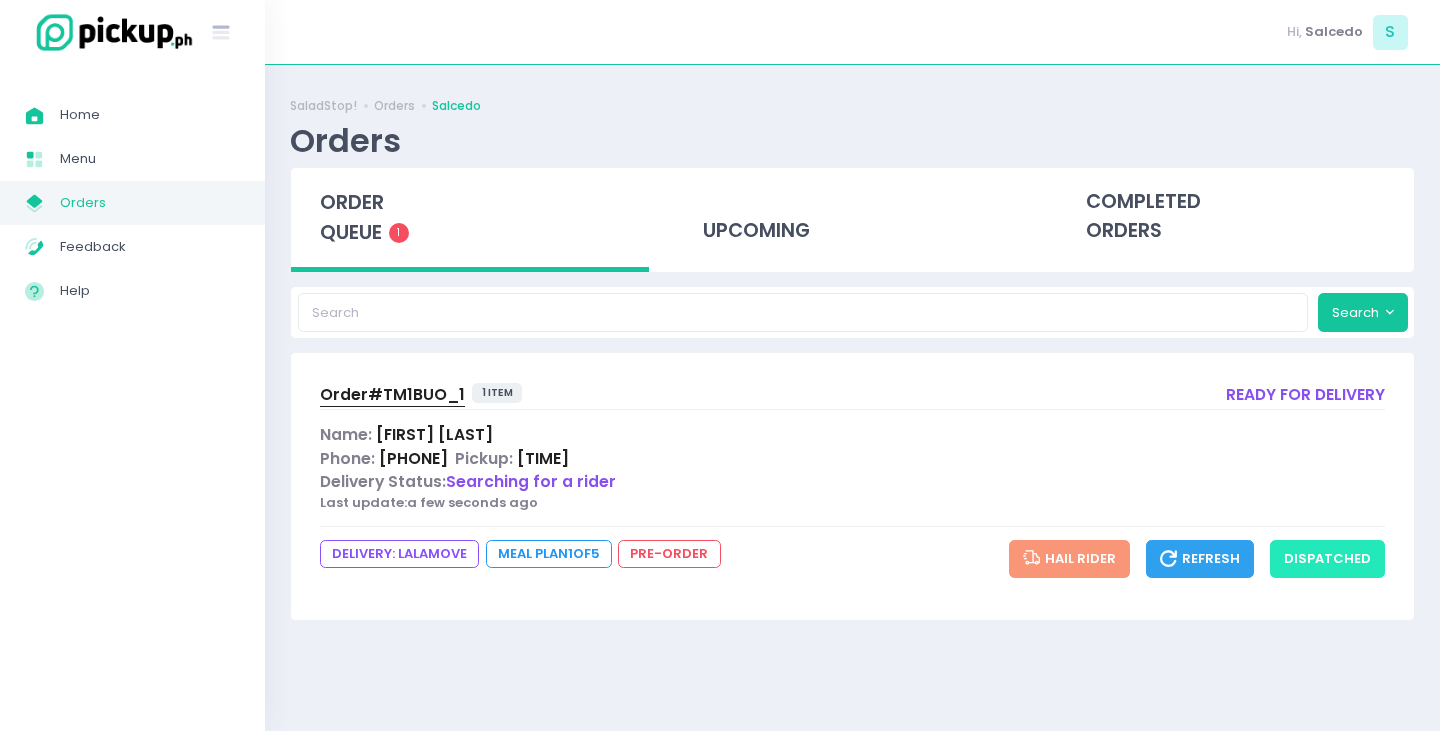 click on "dispatched" at bounding box center [1327, 559] 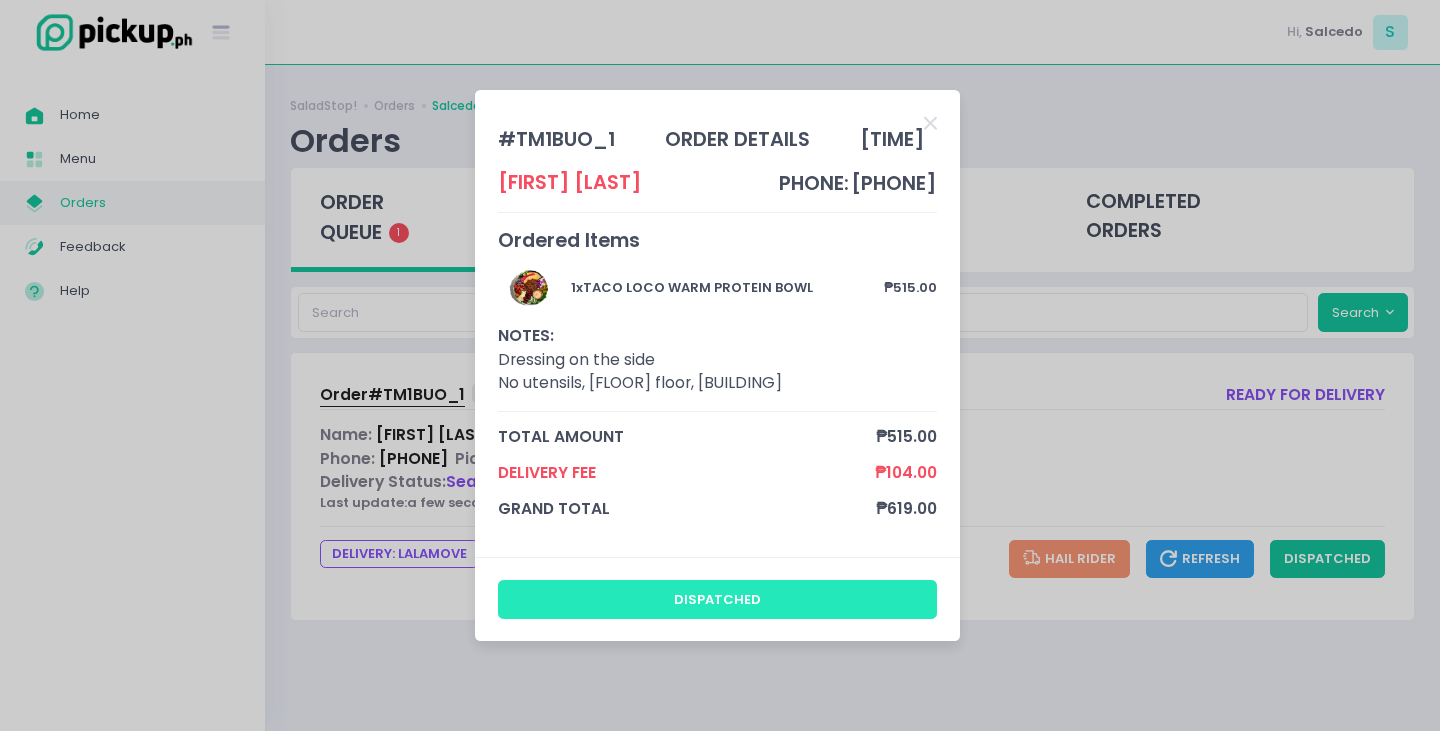 click on "dispatched" at bounding box center (718, 599) 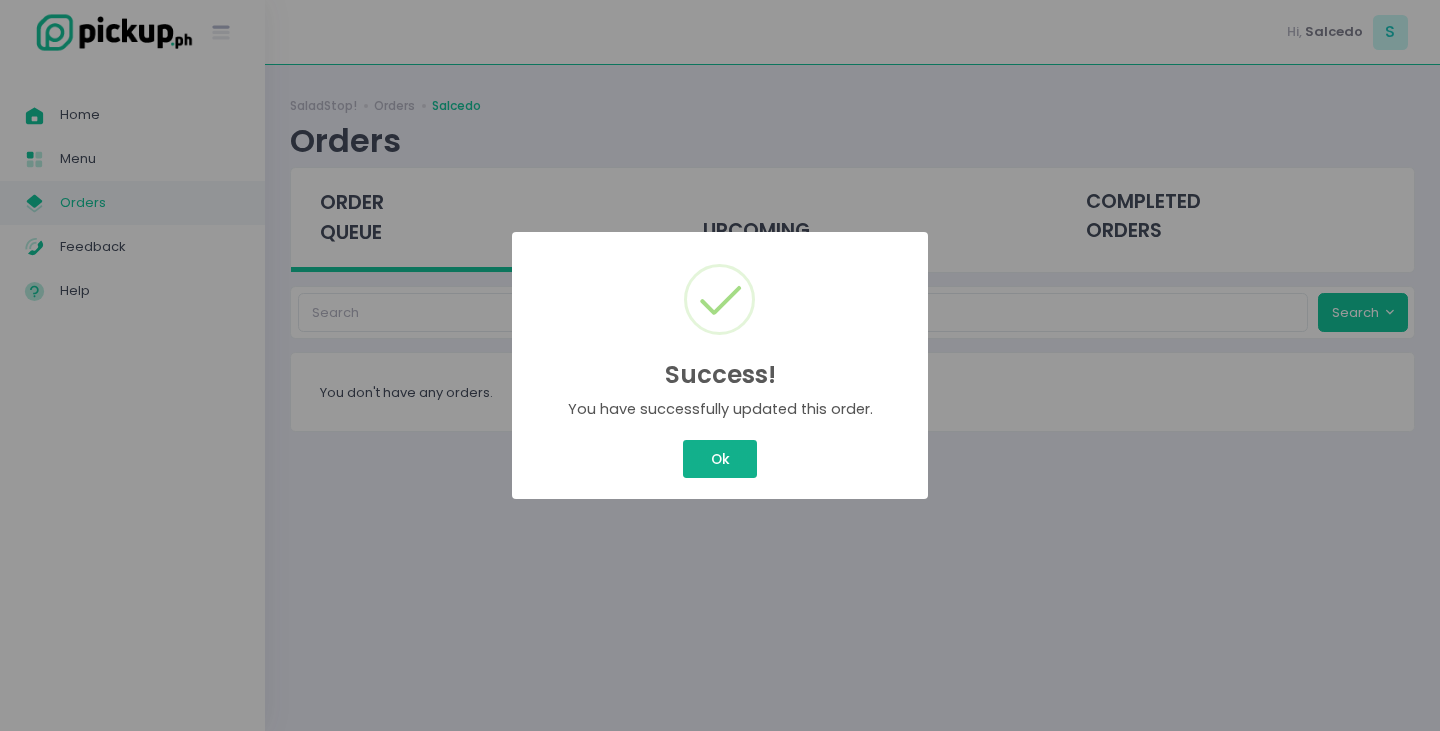 click on "Ok" at bounding box center [720, 459] 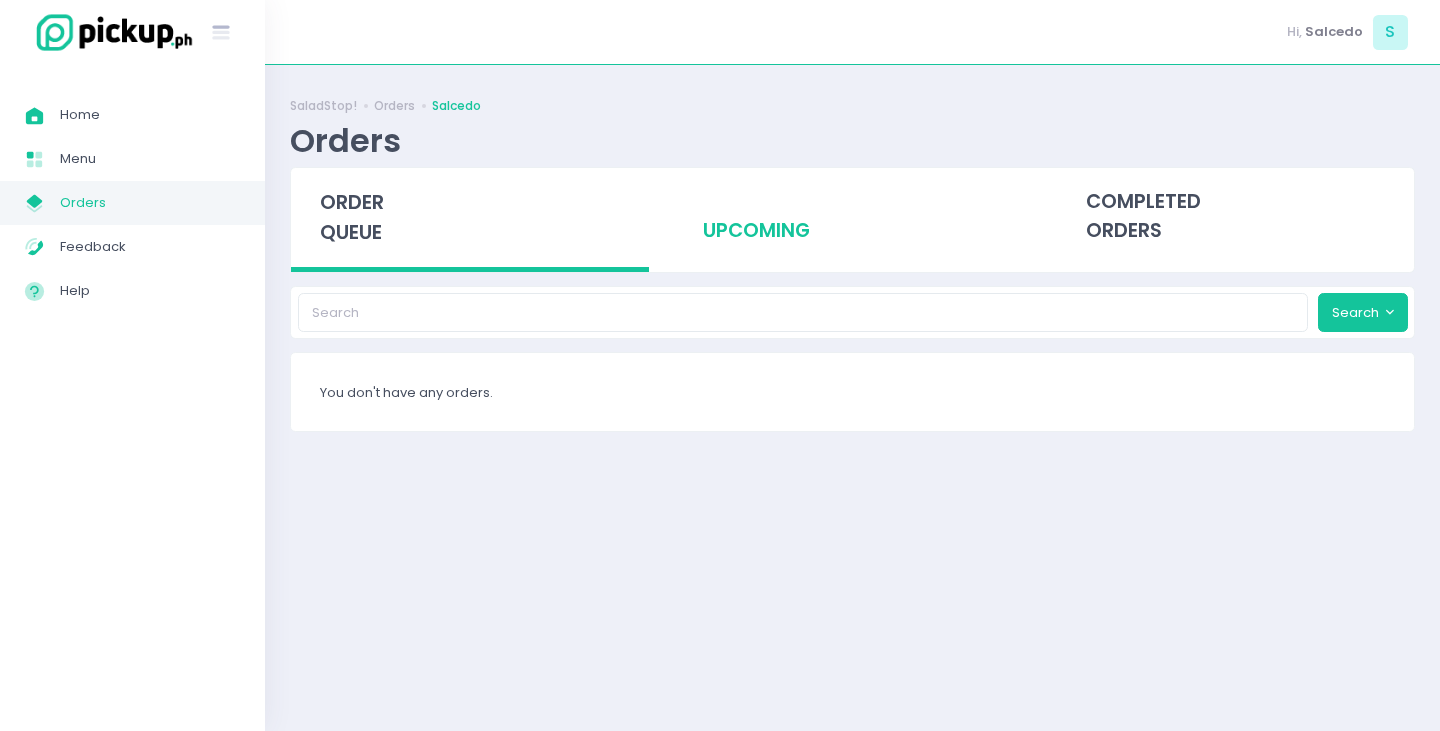 click on "upcoming" at bounding box center (853, 217) 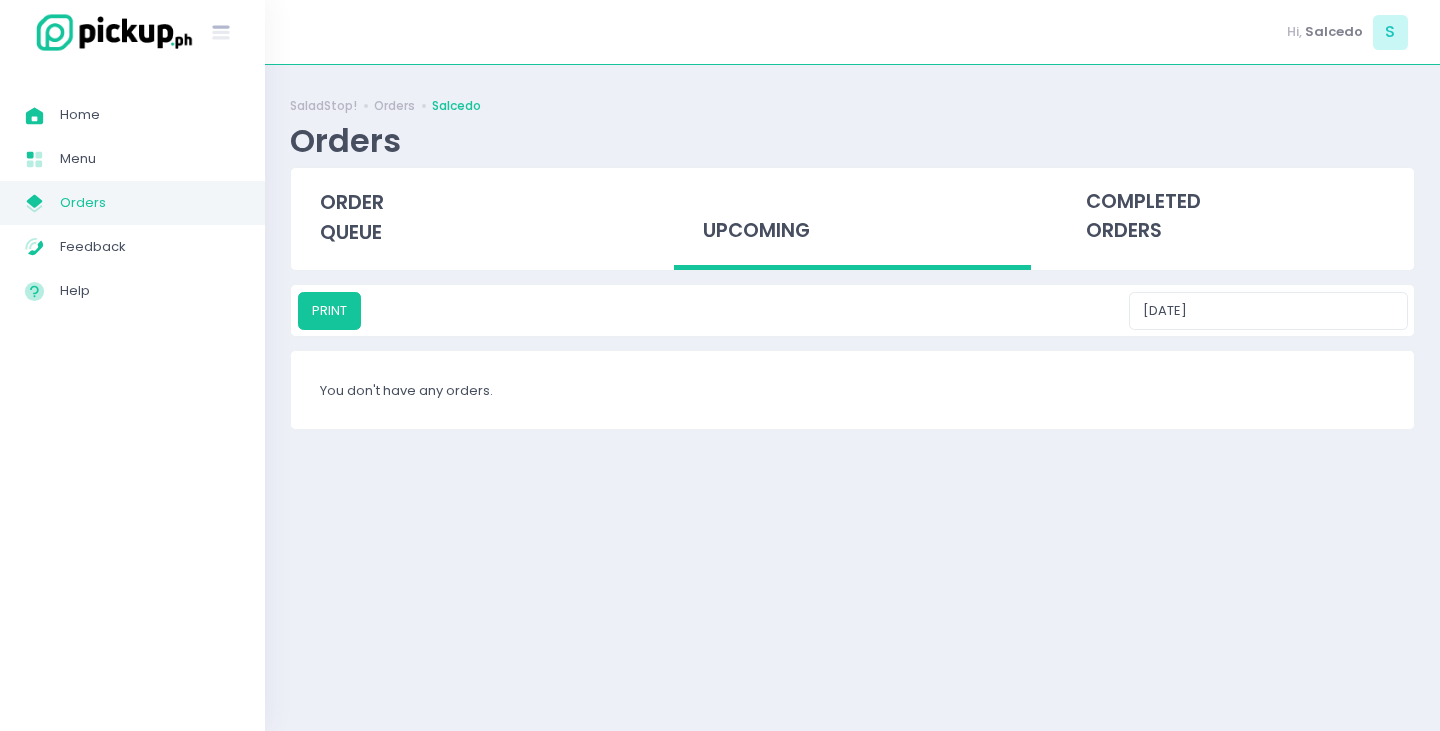 click on "upcoming" at bounding box center [853, 219] 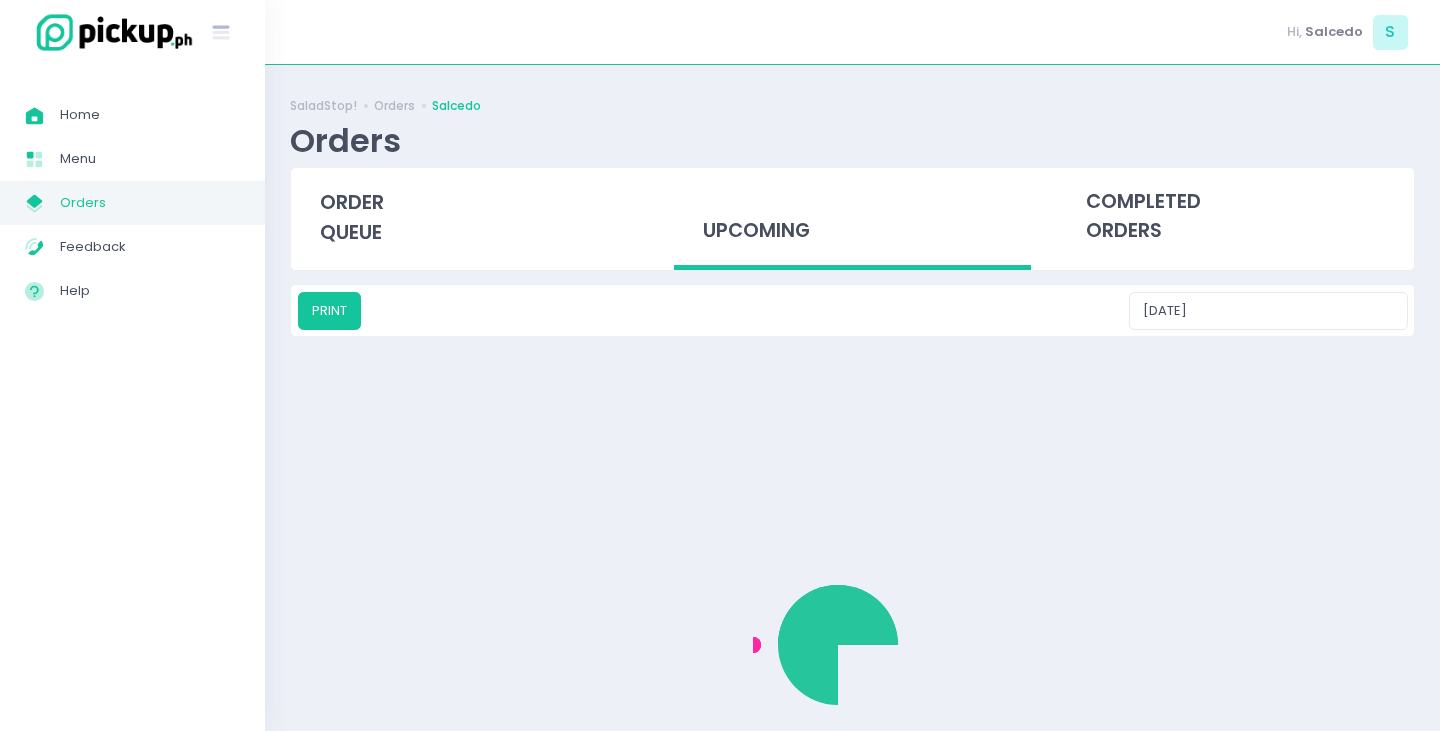 click on "upcoming" at bounding box center (853, 219) 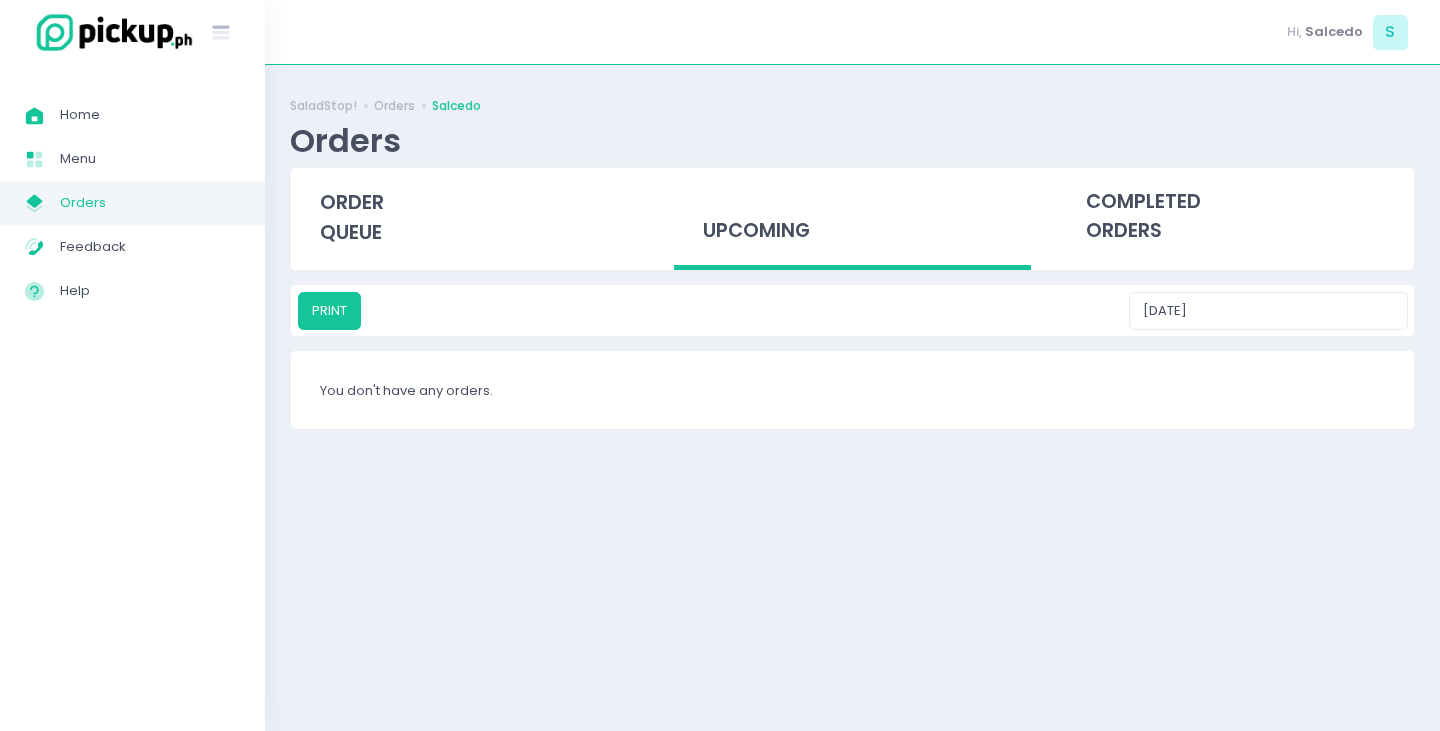 drag, startPoint x: 919, startPoint y: 522, endPoint x: 920, endPoint y: 538, distance: 16.03122 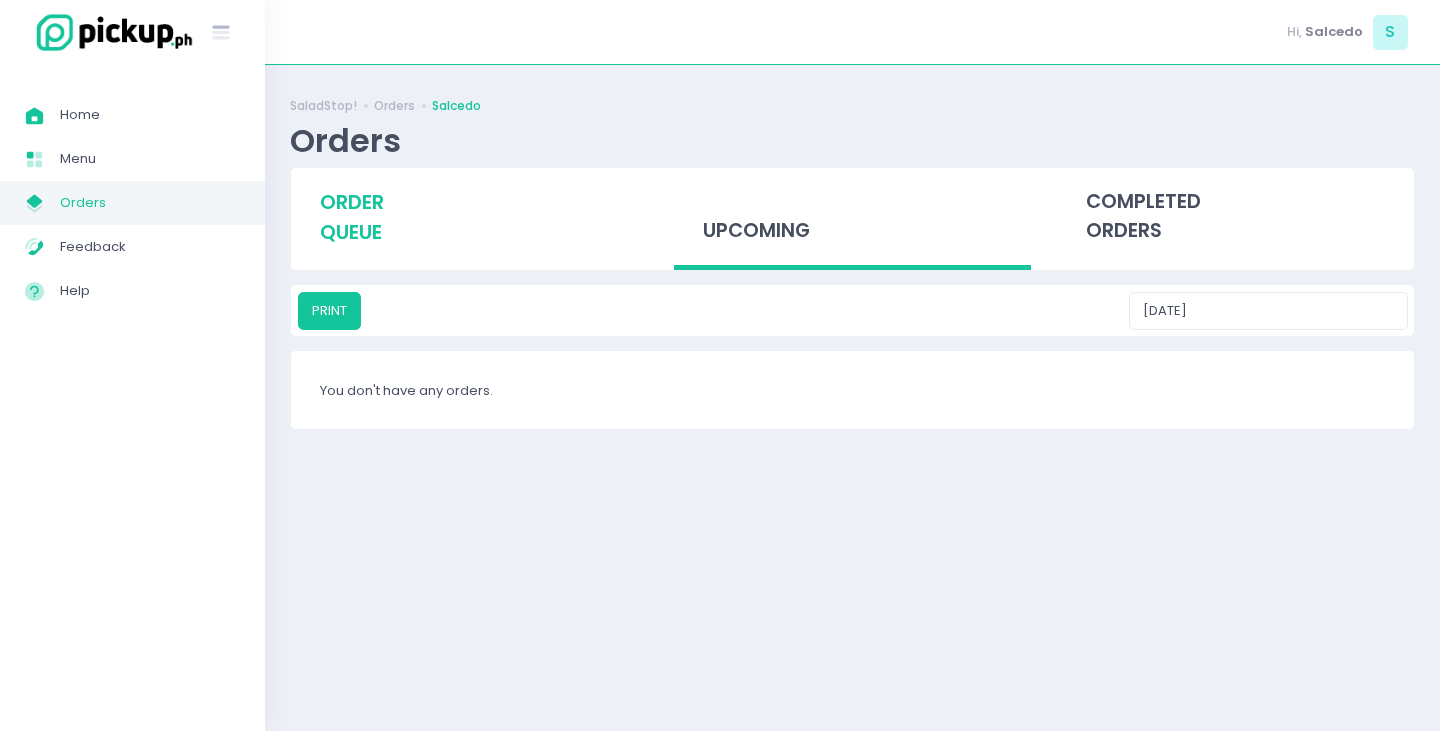 click on "order   queue" at bounding box center (352, 217) 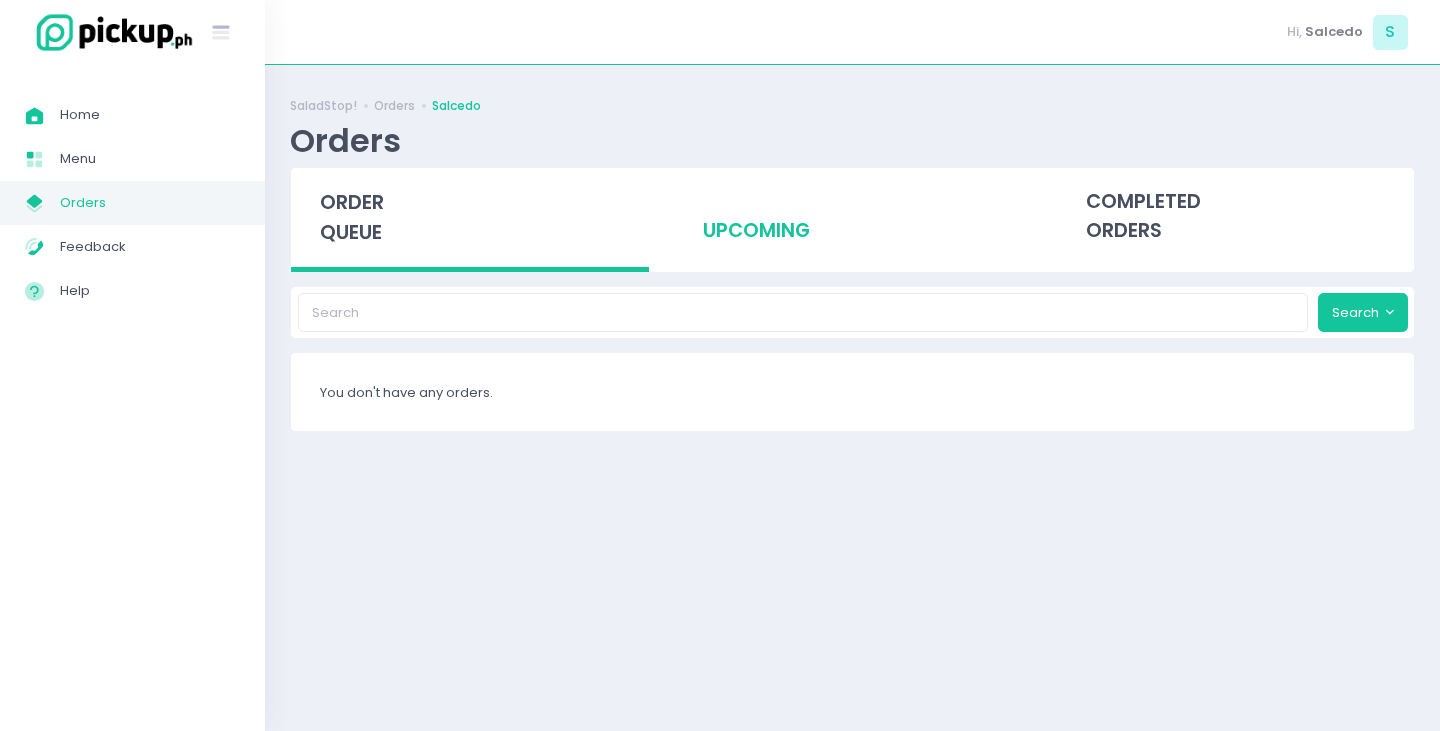 click on "upcoming" at bounding box center [853, 217] 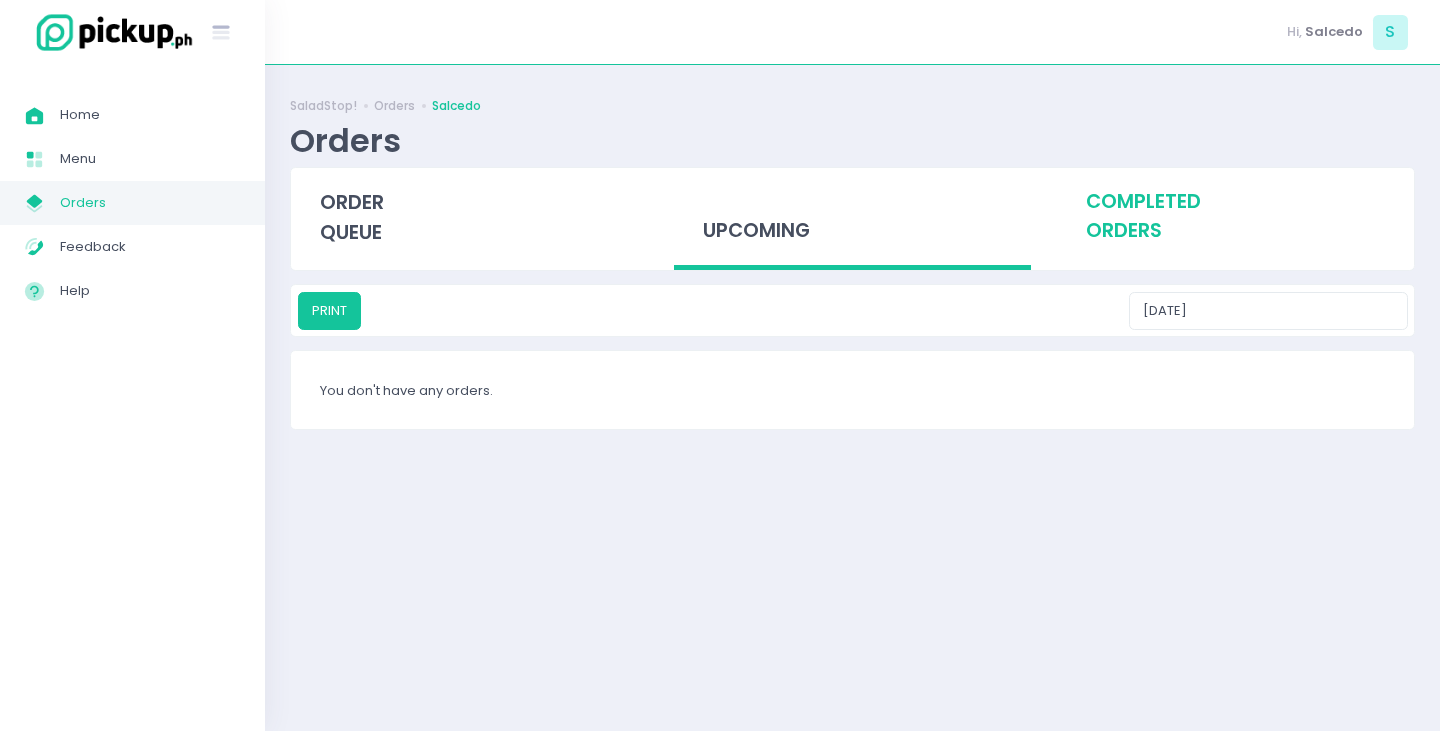 click on "completed  orders" at bounding box center [1235, 217] 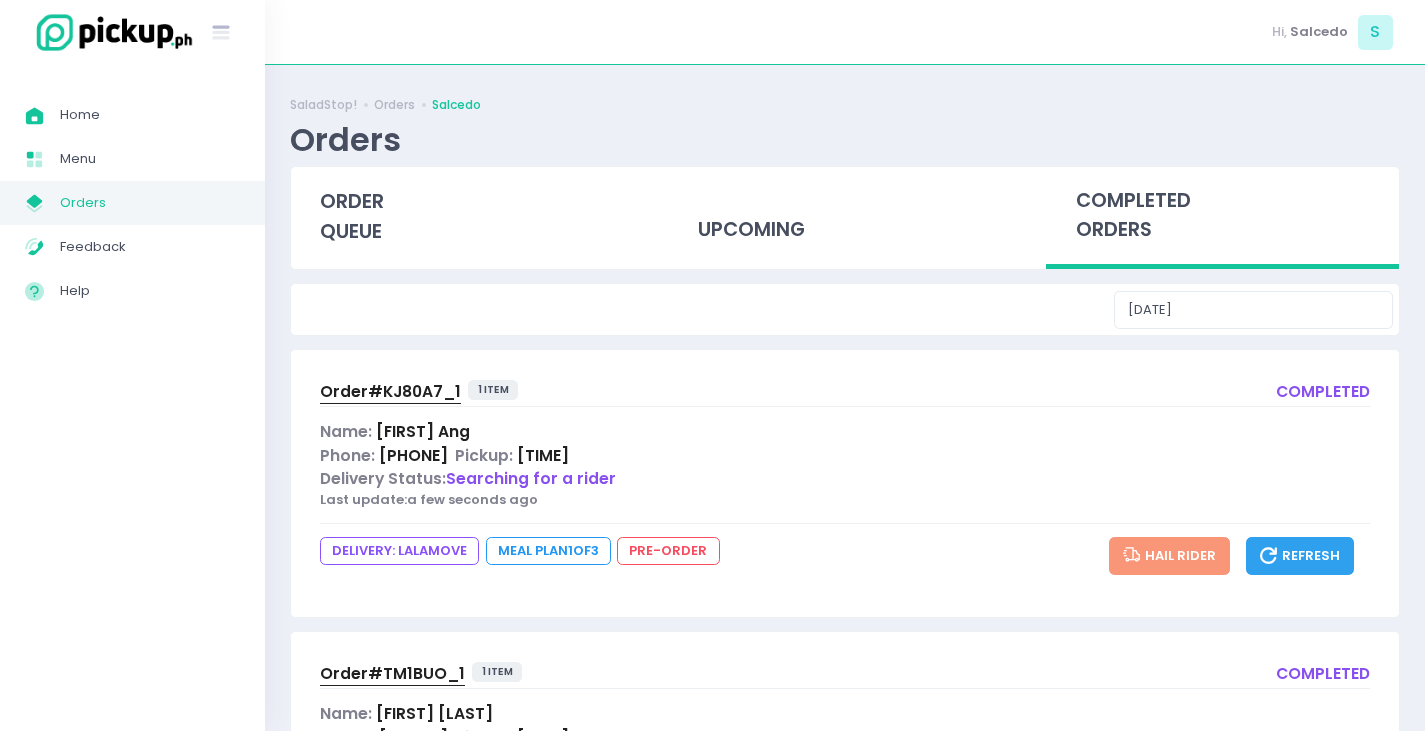 scroll, scrollTop: 0, scrollLeft: 0, axis: both 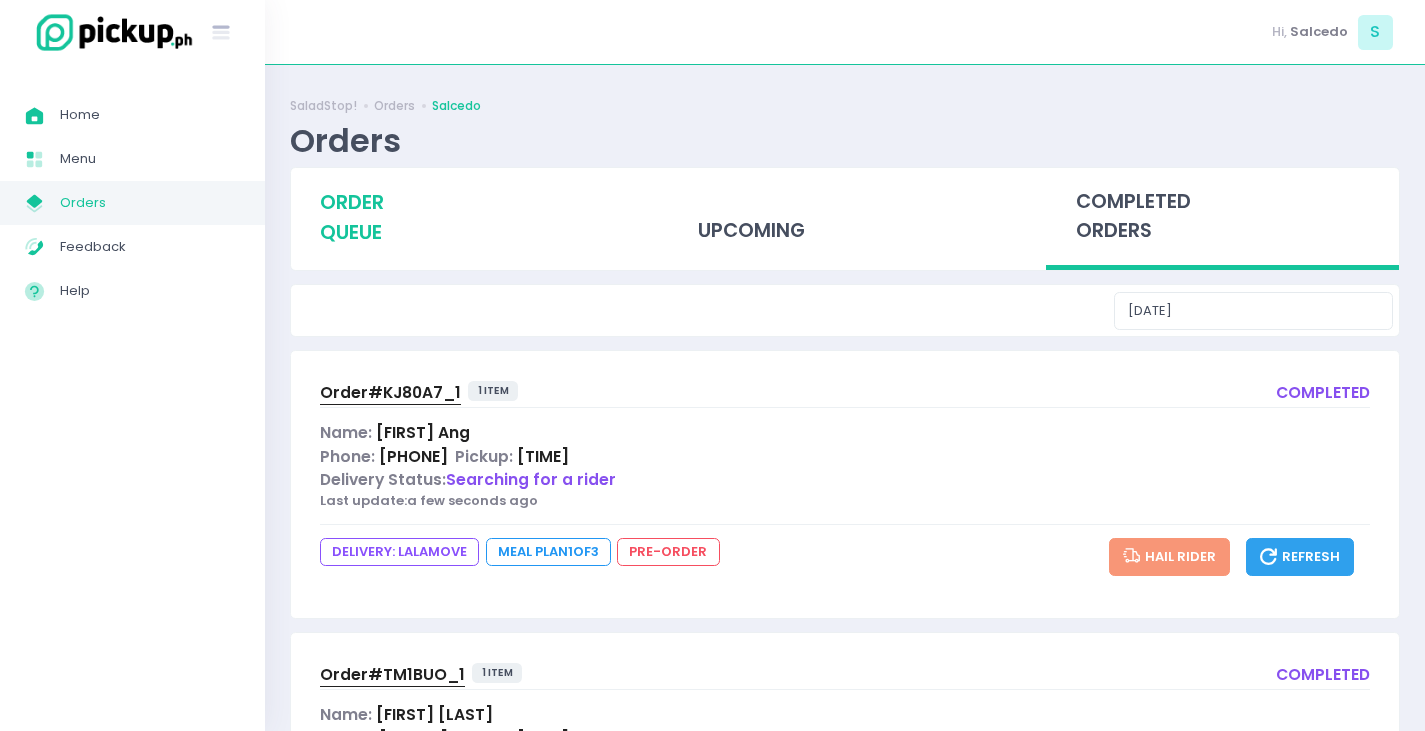 click on "order   queue" at bounding box center (352, 217) 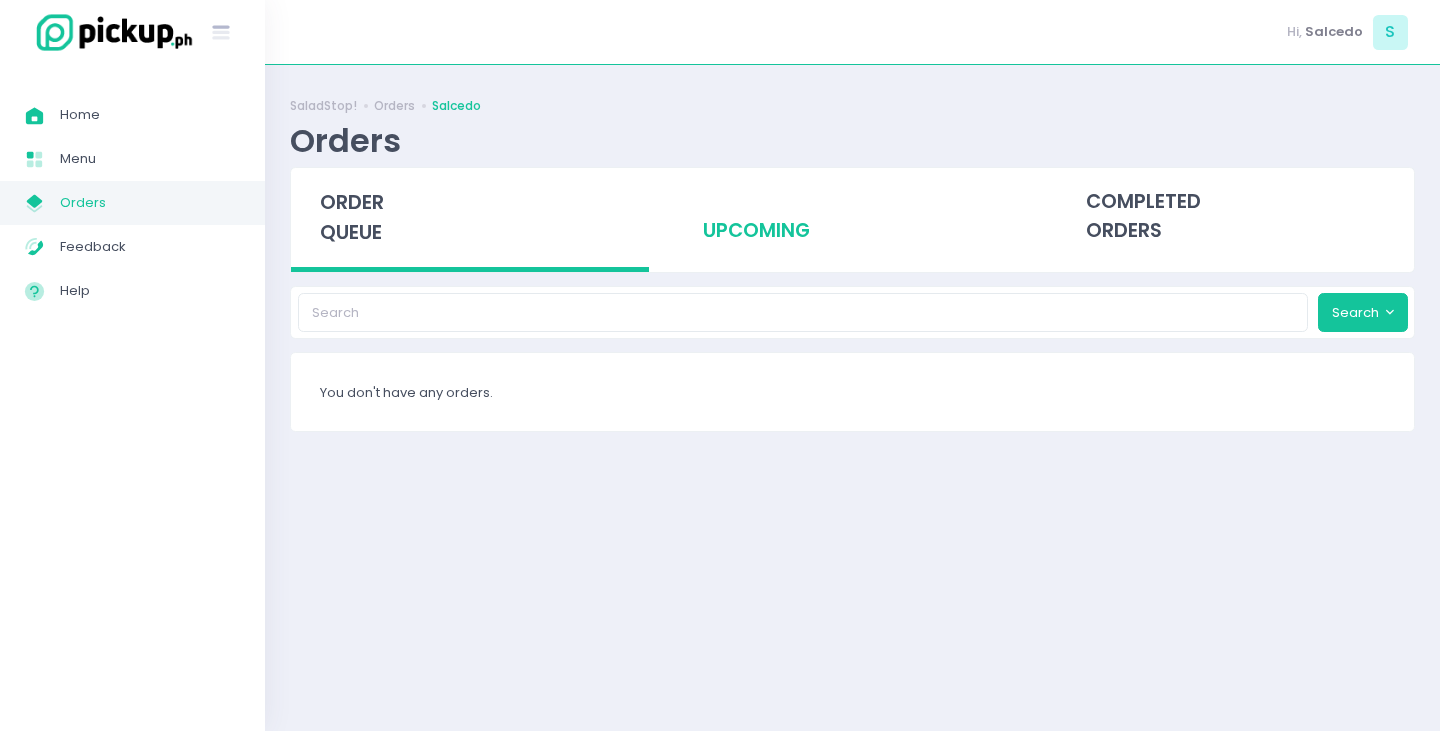 click on "upcoming" at bounding box center (853, 217) 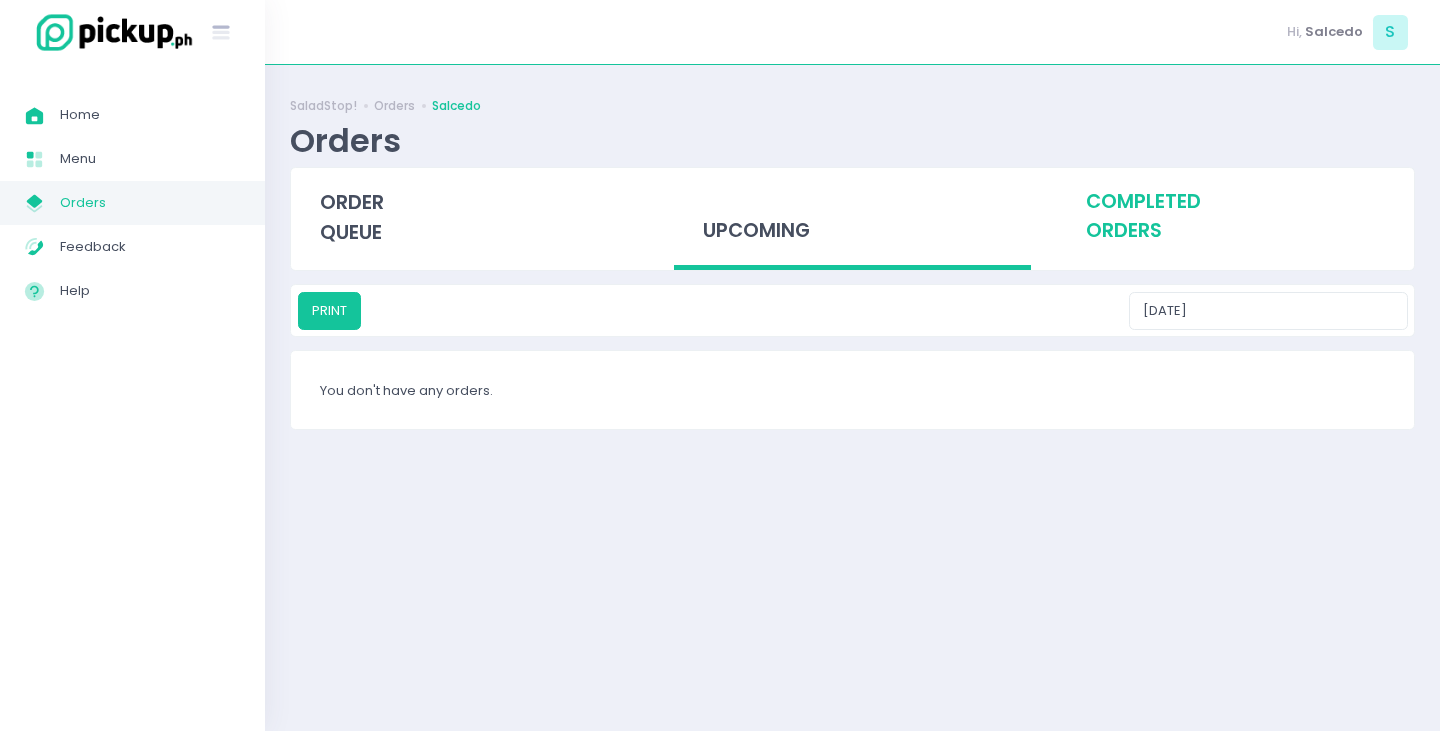 click on "completed  orders" at bounding box center (1235, 217) 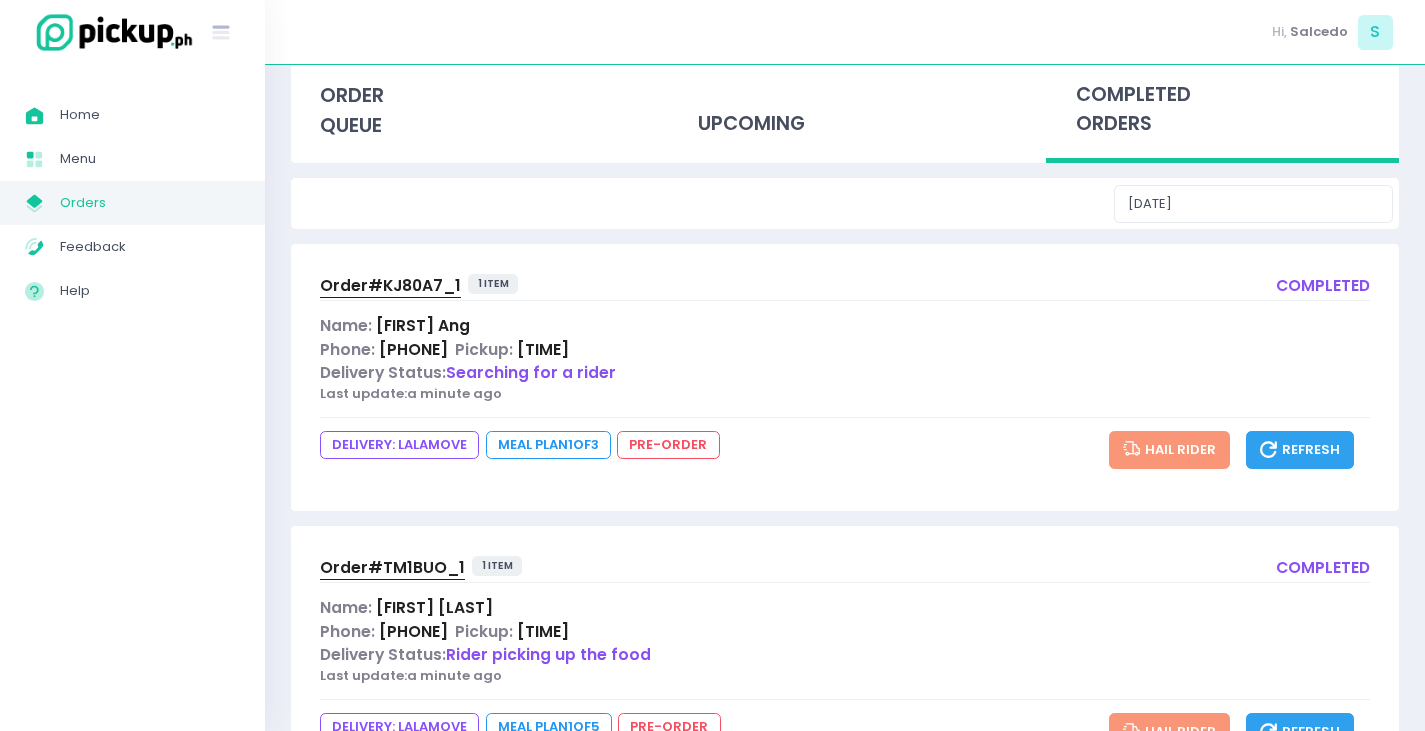 scroll, scrollTop: 200, scrollLeft: 0, axis: vertical 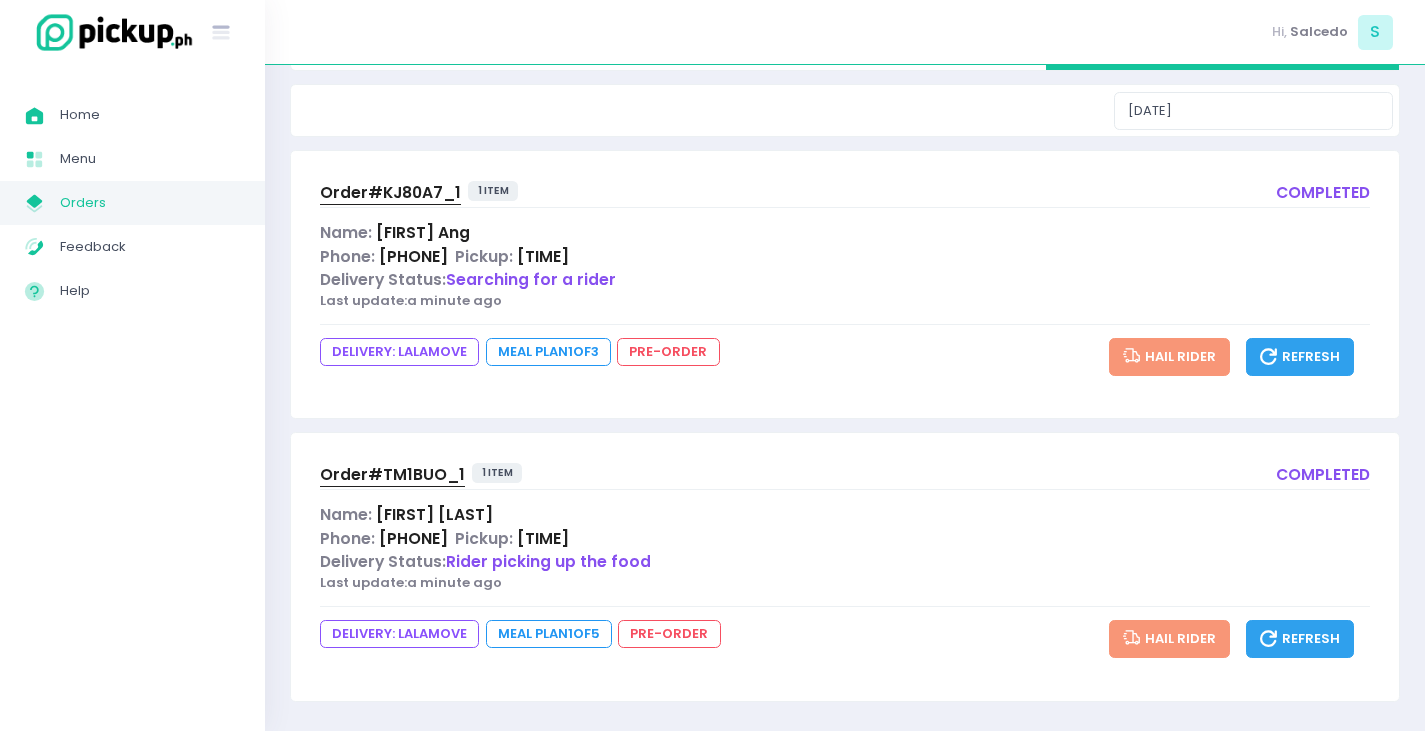 click on "Order# KJ80A7_1" at bounding box center (390, 192) 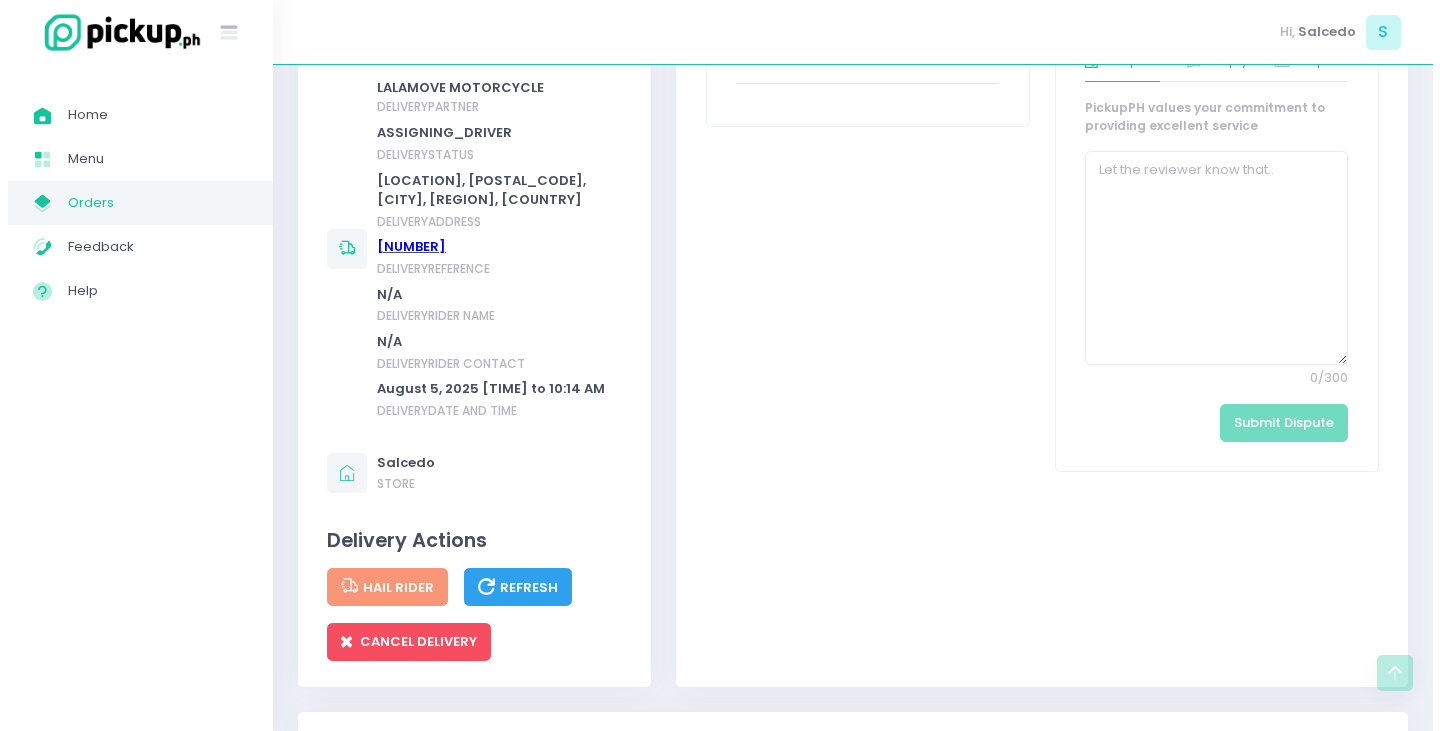 scroll, scrollTop: 1000, scrollLeft: 0, axis: vertical 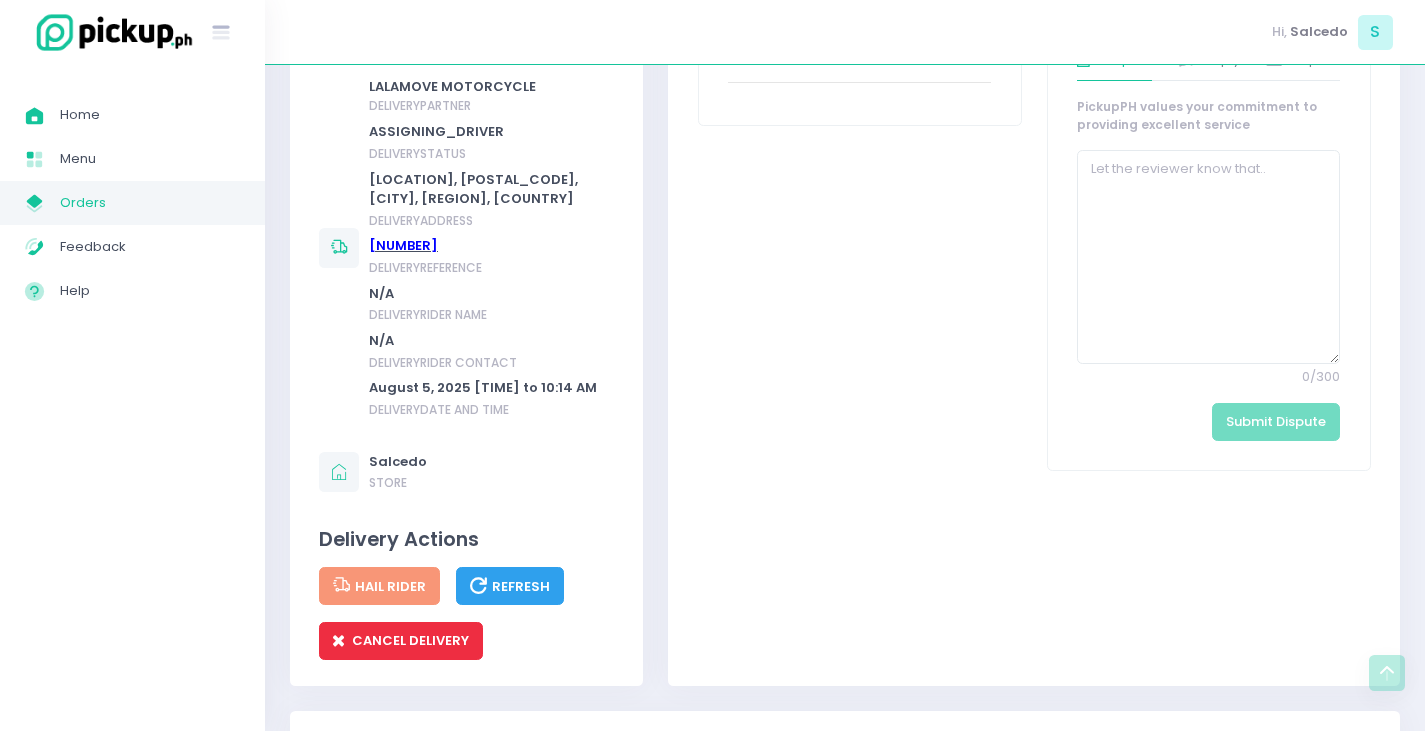 click on "CANCEL DELIVERY" at bounding box center (401, 640) 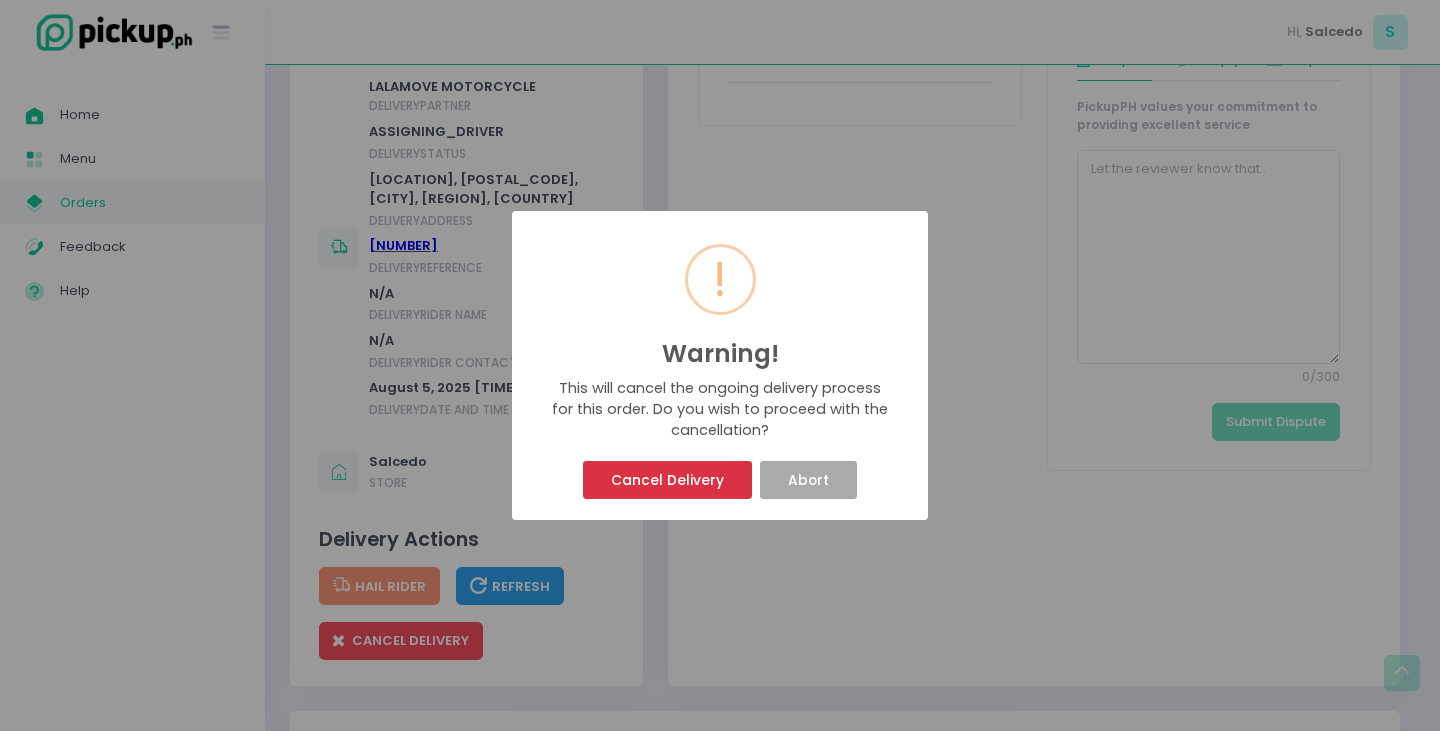 click on "Cancel Delivery" at bounding box center (667, 480) 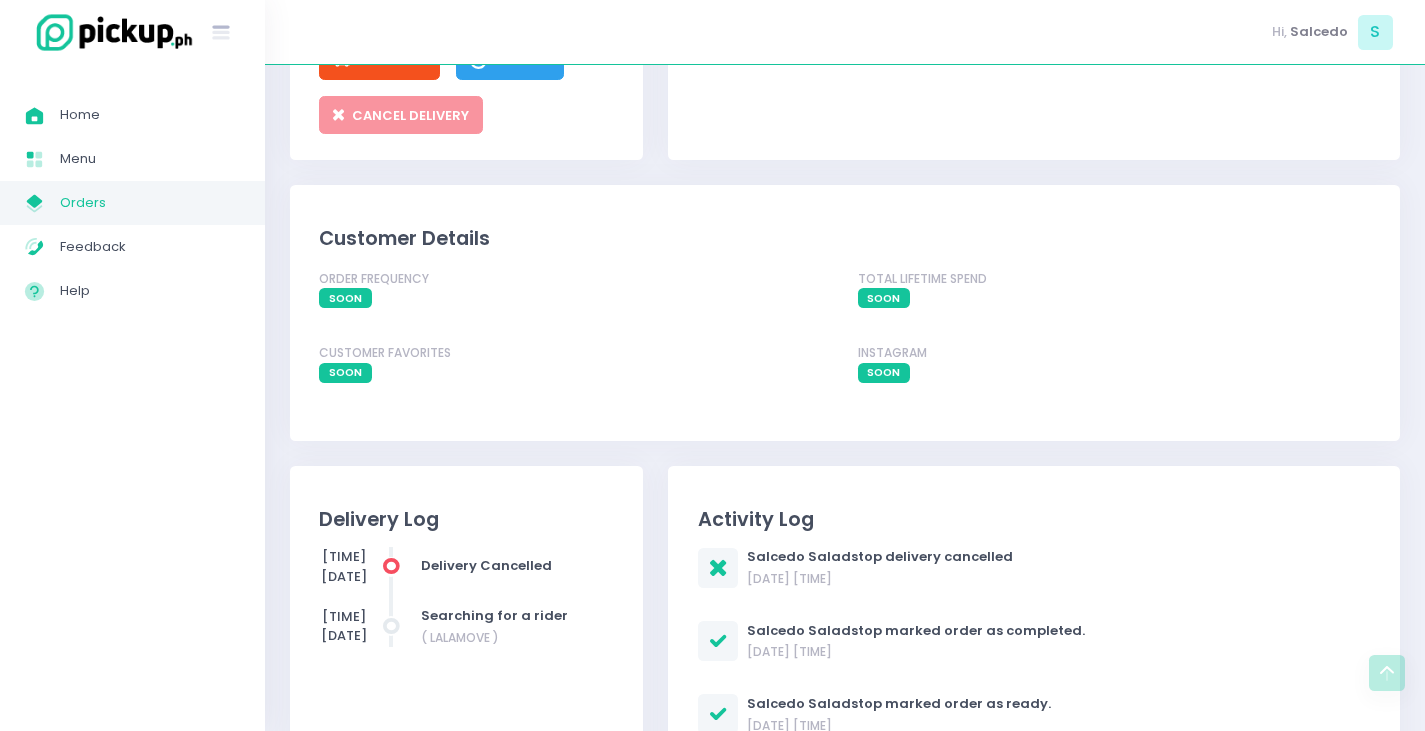 scroll, scrollTop: 1600, scrollLeft: 0, axis: vertical 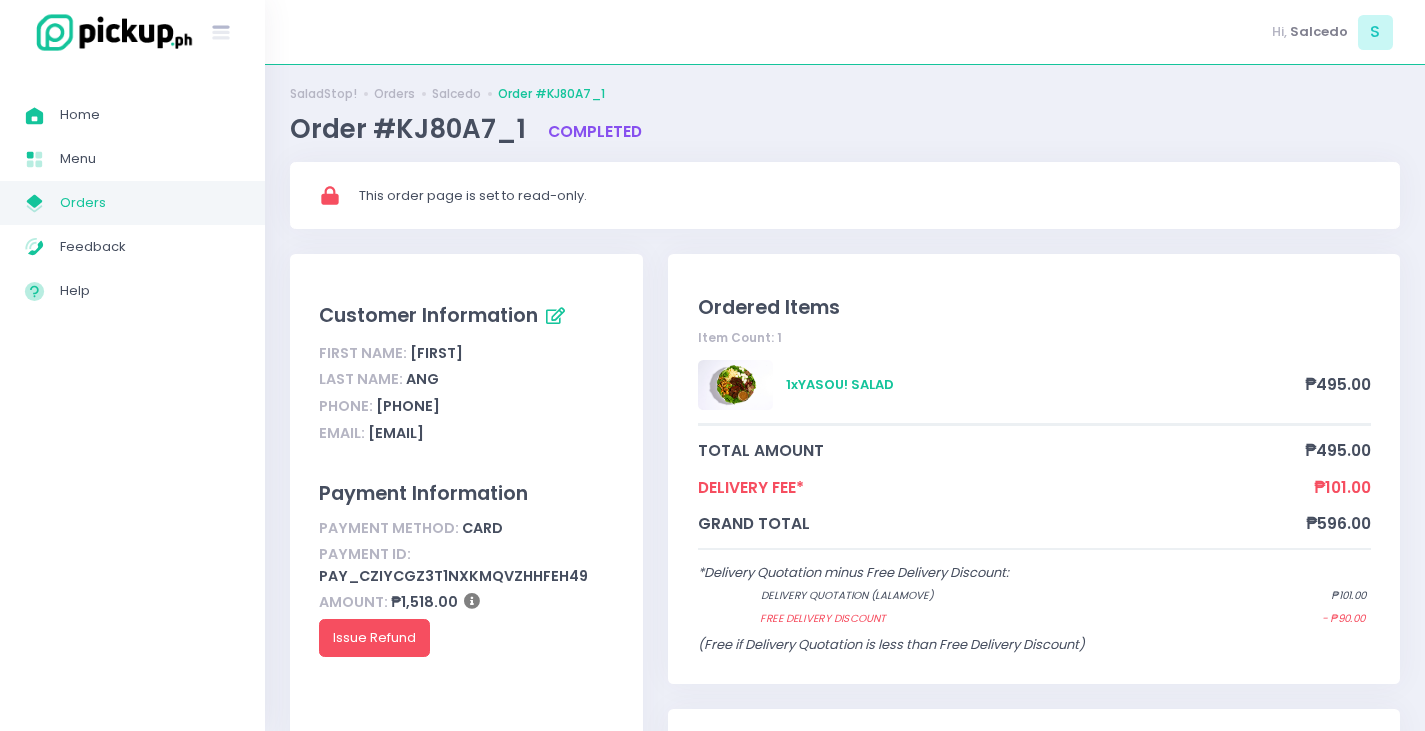 click on "Orders" at bounding box center [150, 203] 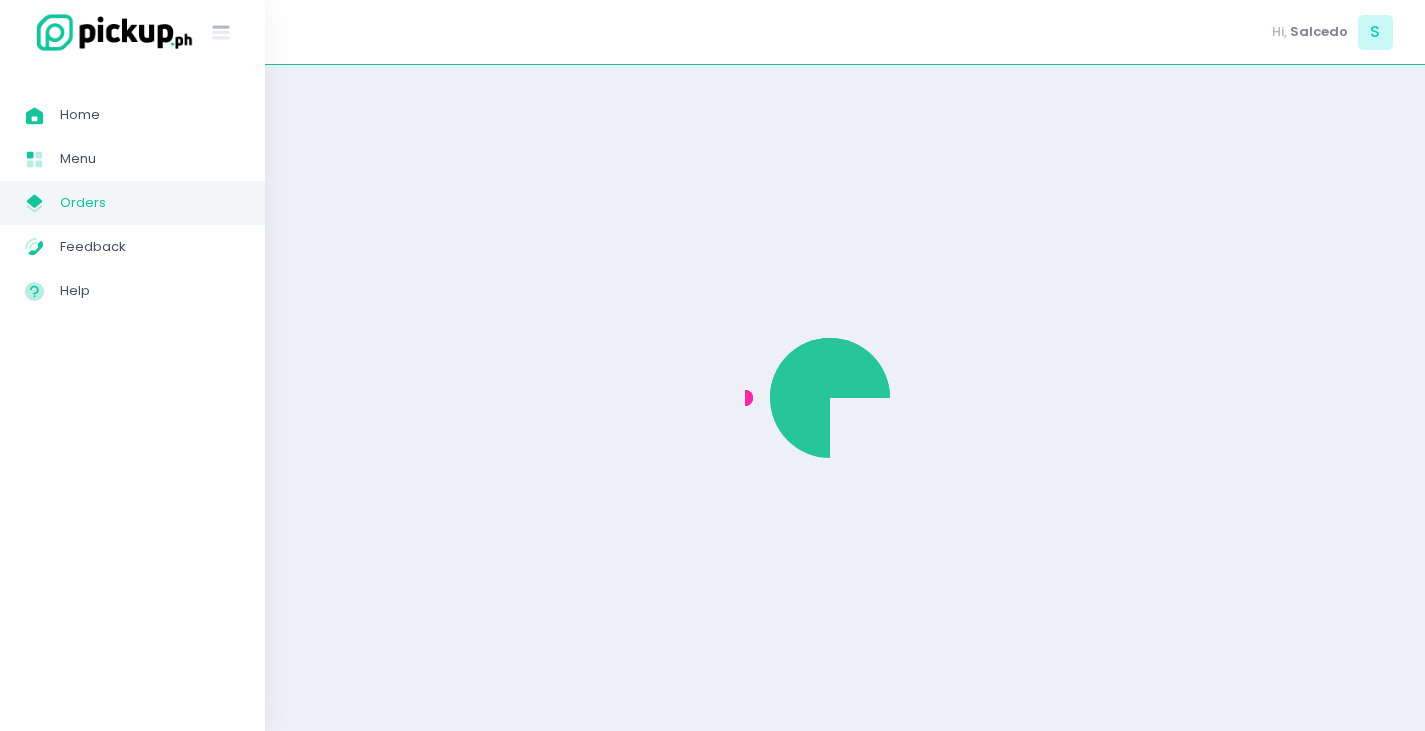 scroll, scrollTop: 0, scrollLeft: 0, axis: both 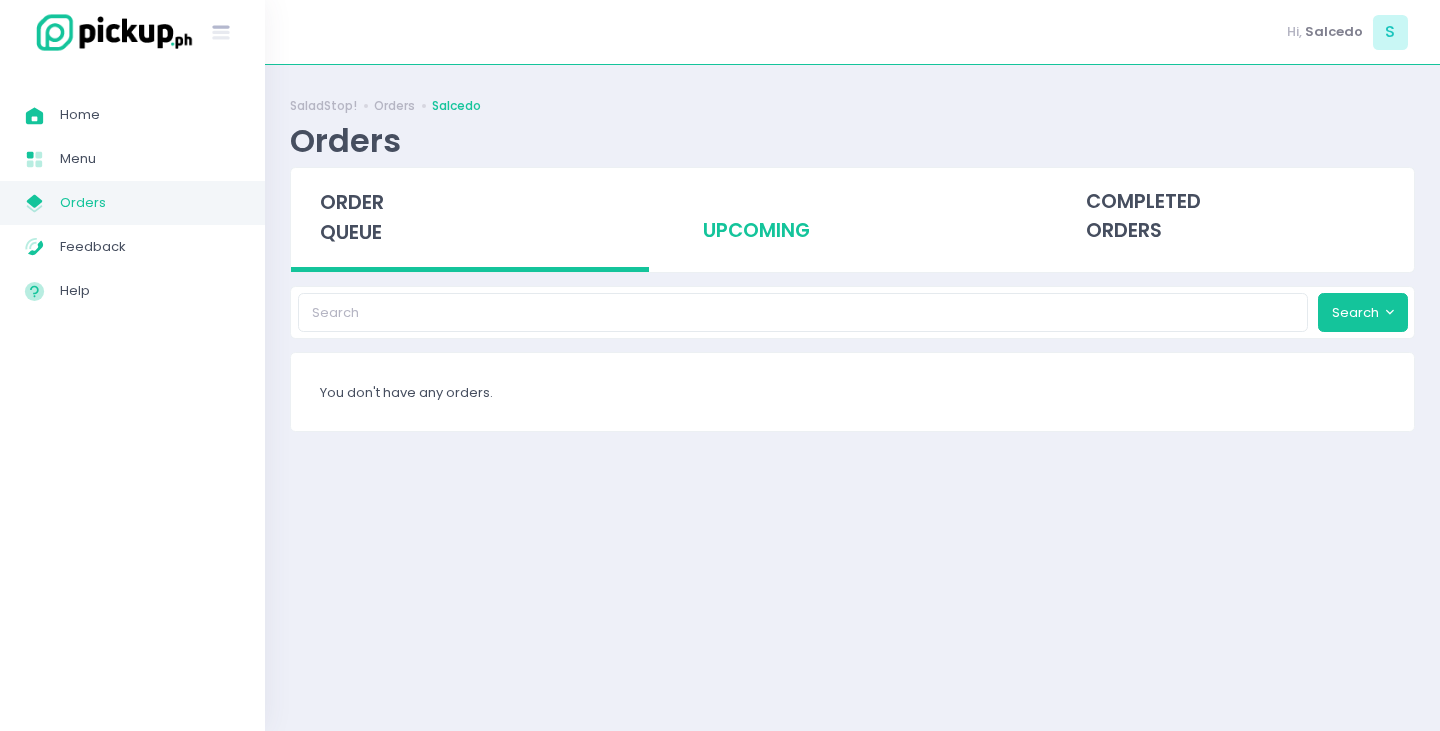 click on "upcoming" at bounding box center (853, 217) 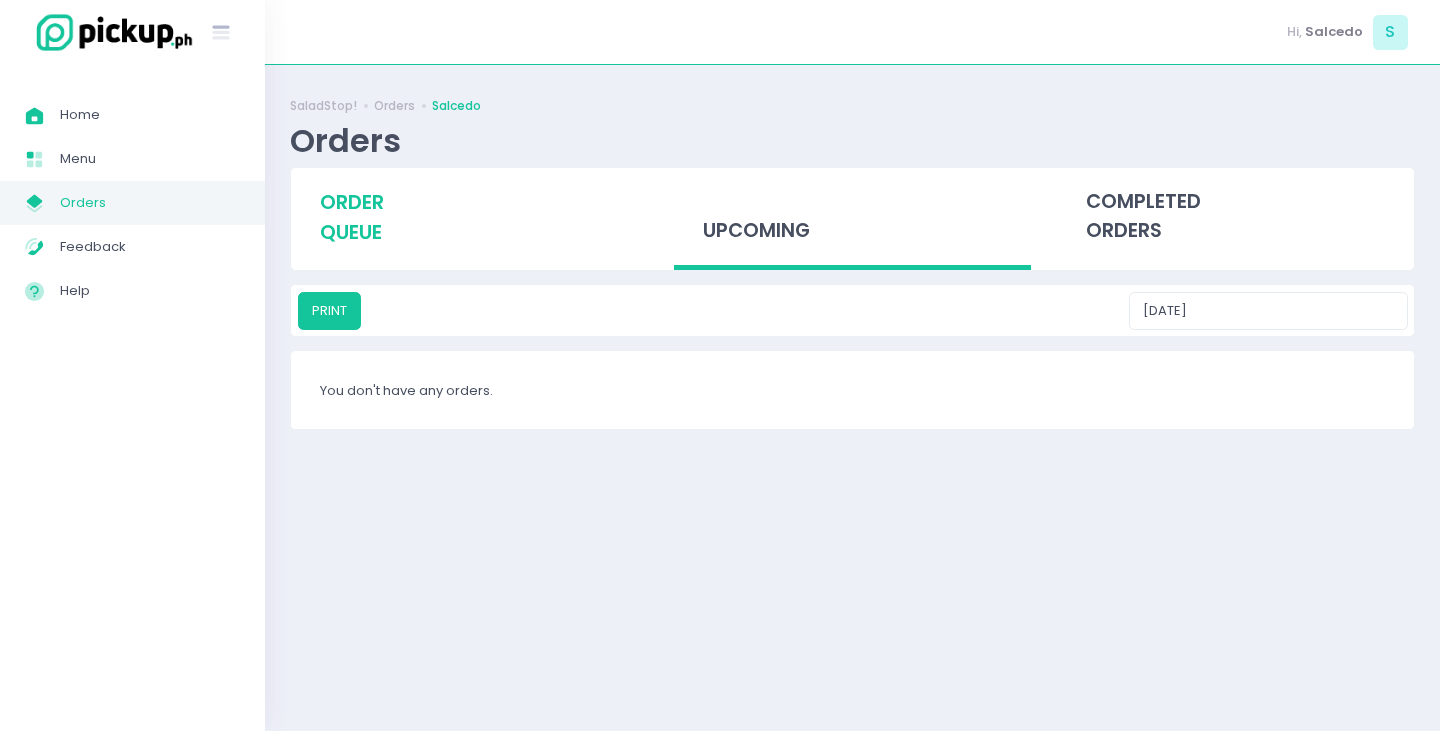 click on "order   queue" at bounding box center [470, 217] 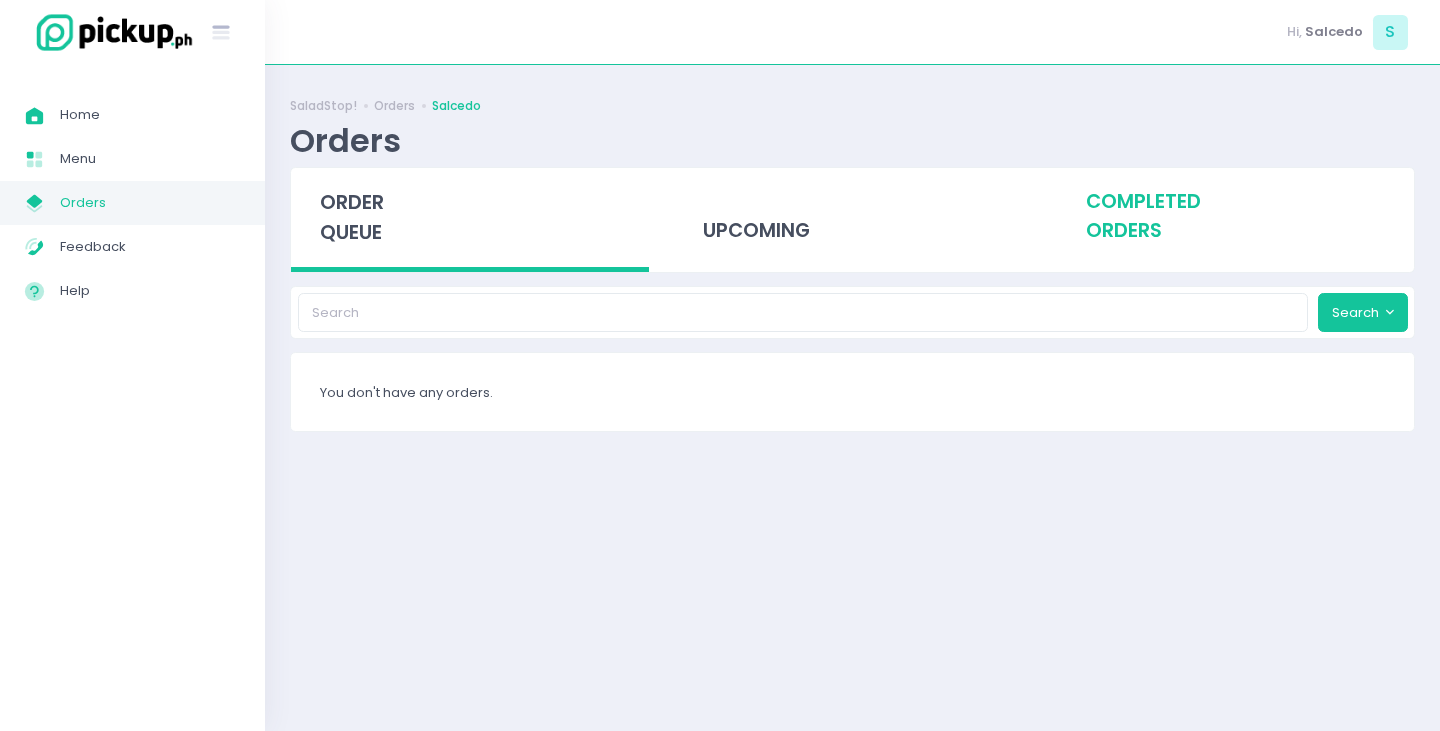 click on "completed  orders" at bounding box center (1235, 217) 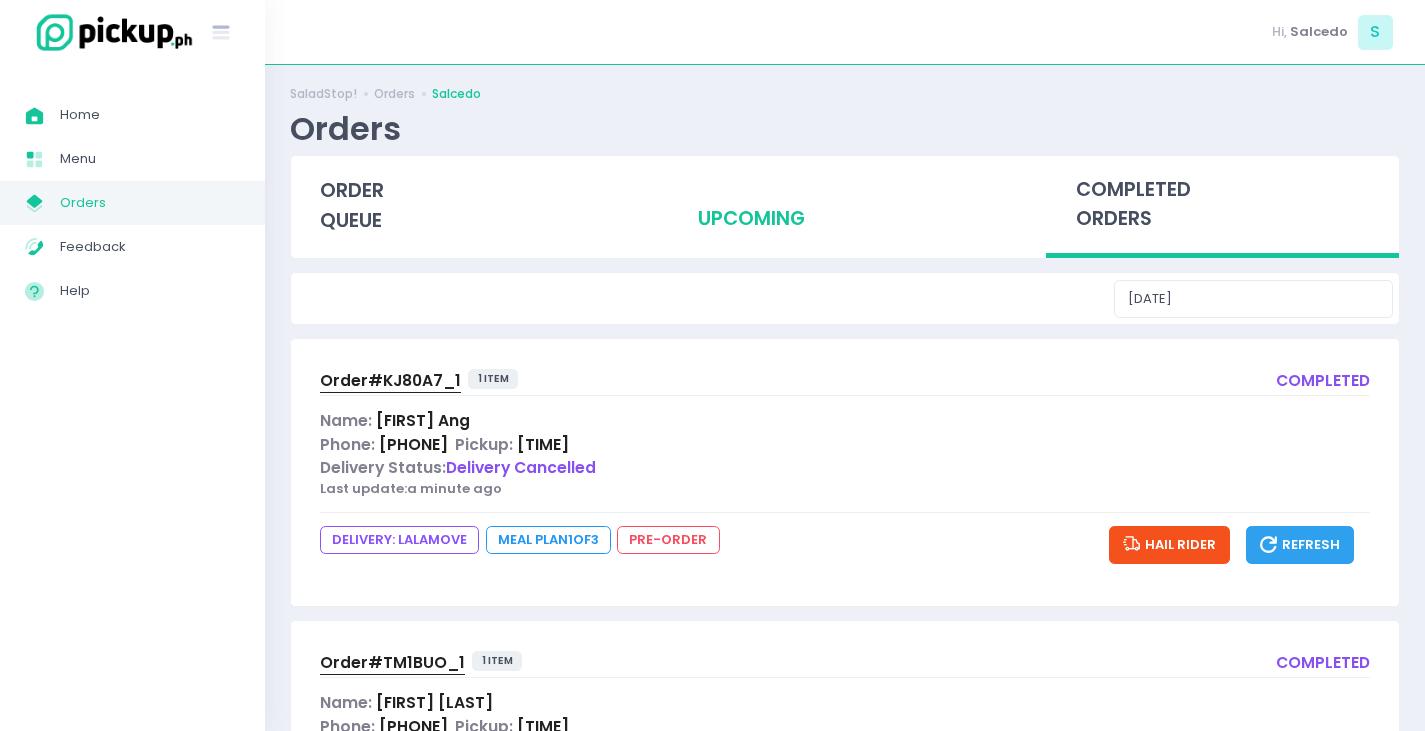 scroll, scrollTop: 0, scrollLeft: 0, axis: both 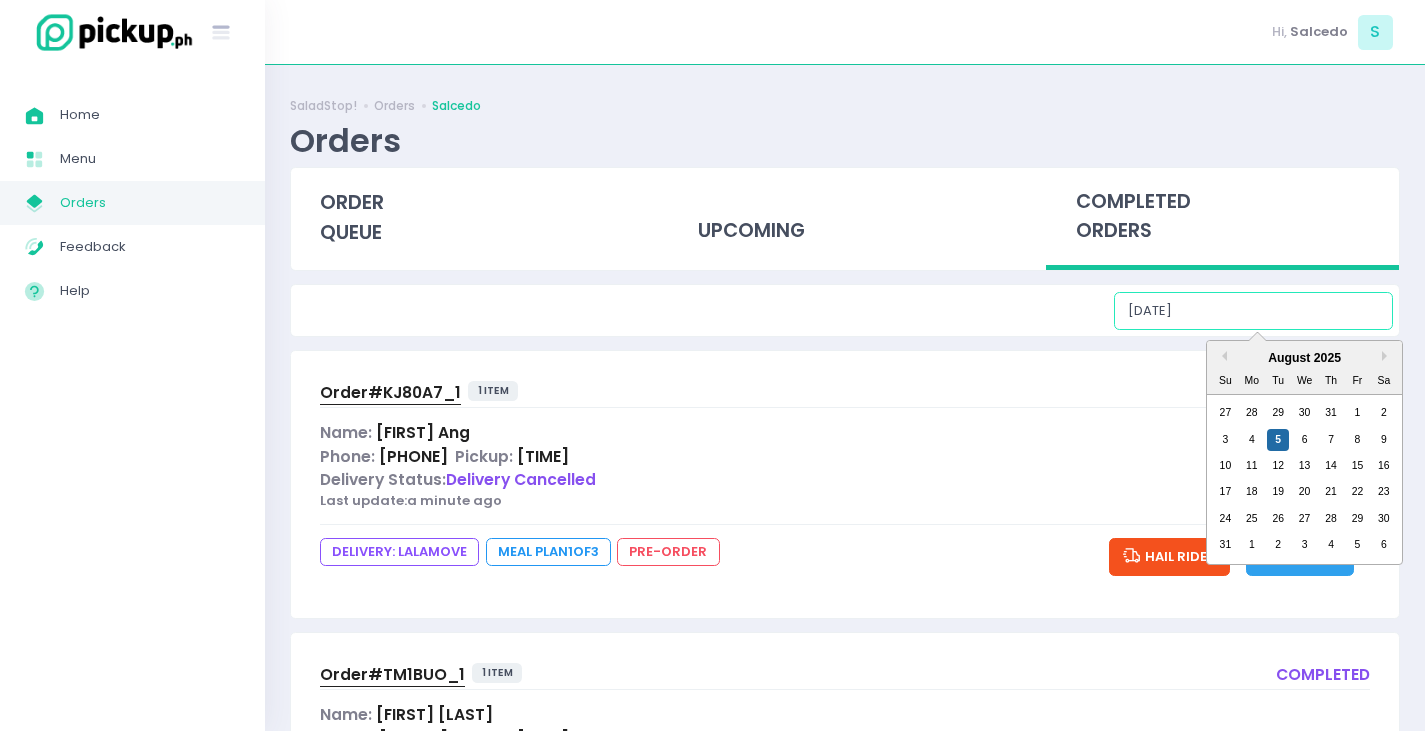 click on "[DATE]" at bounding box center [1253, 311] 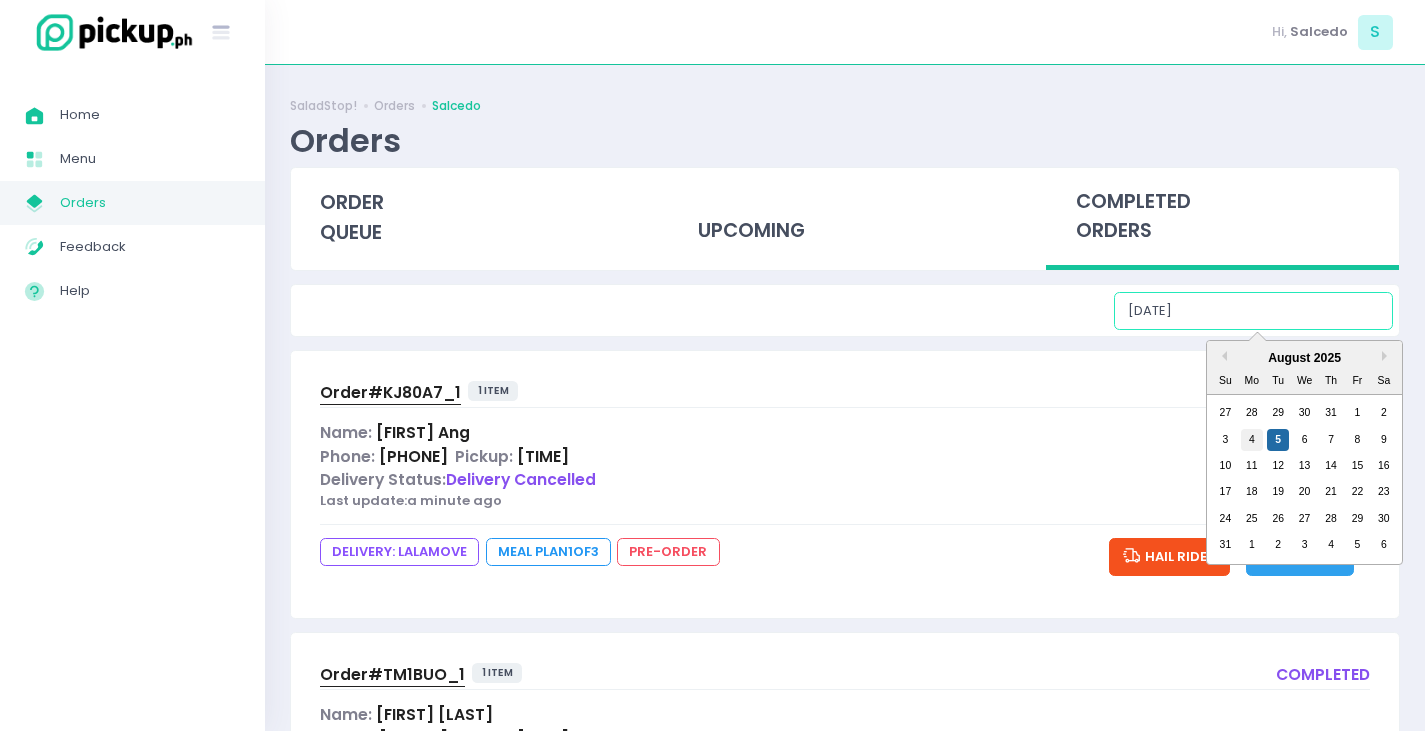 click on "4" at bounding box center (1252, 440) 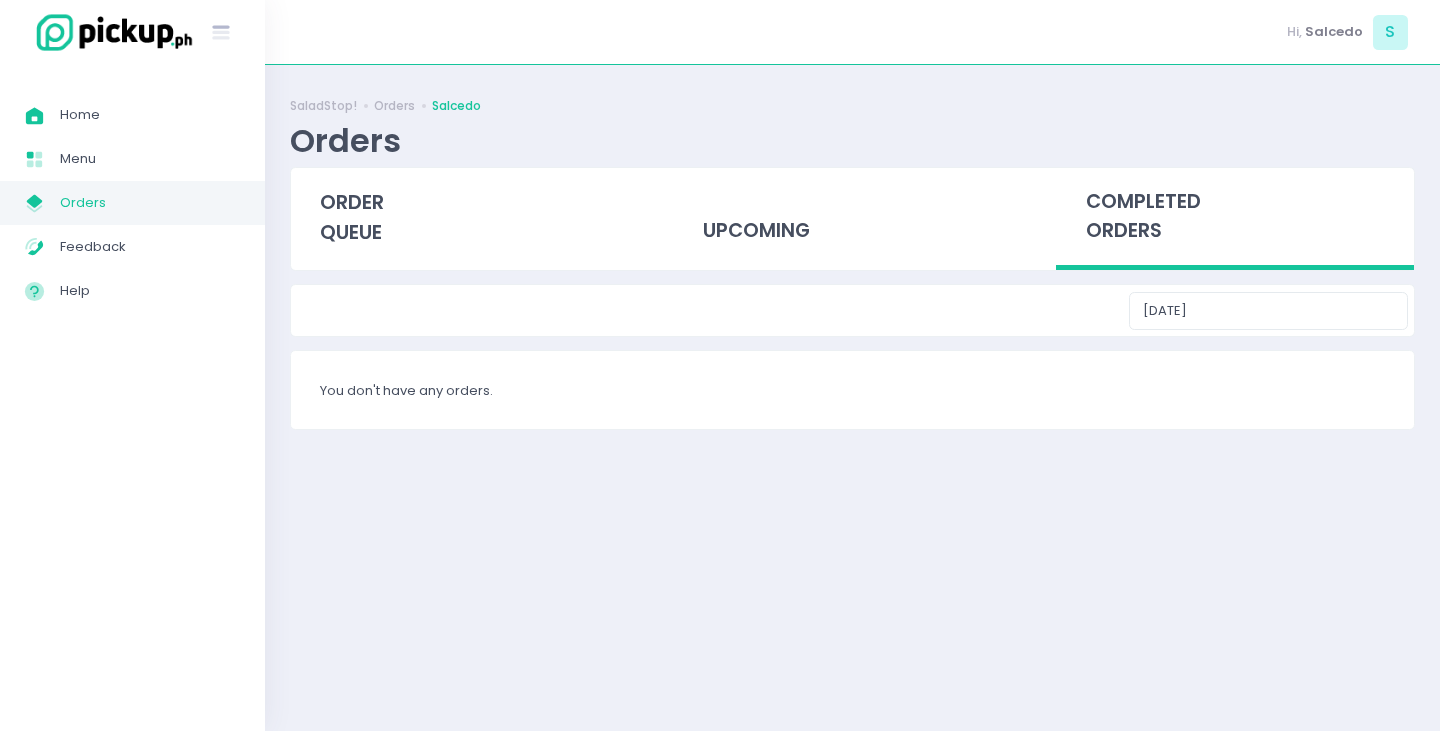 click on "completed  orders" at bounding box center [1235, 219] 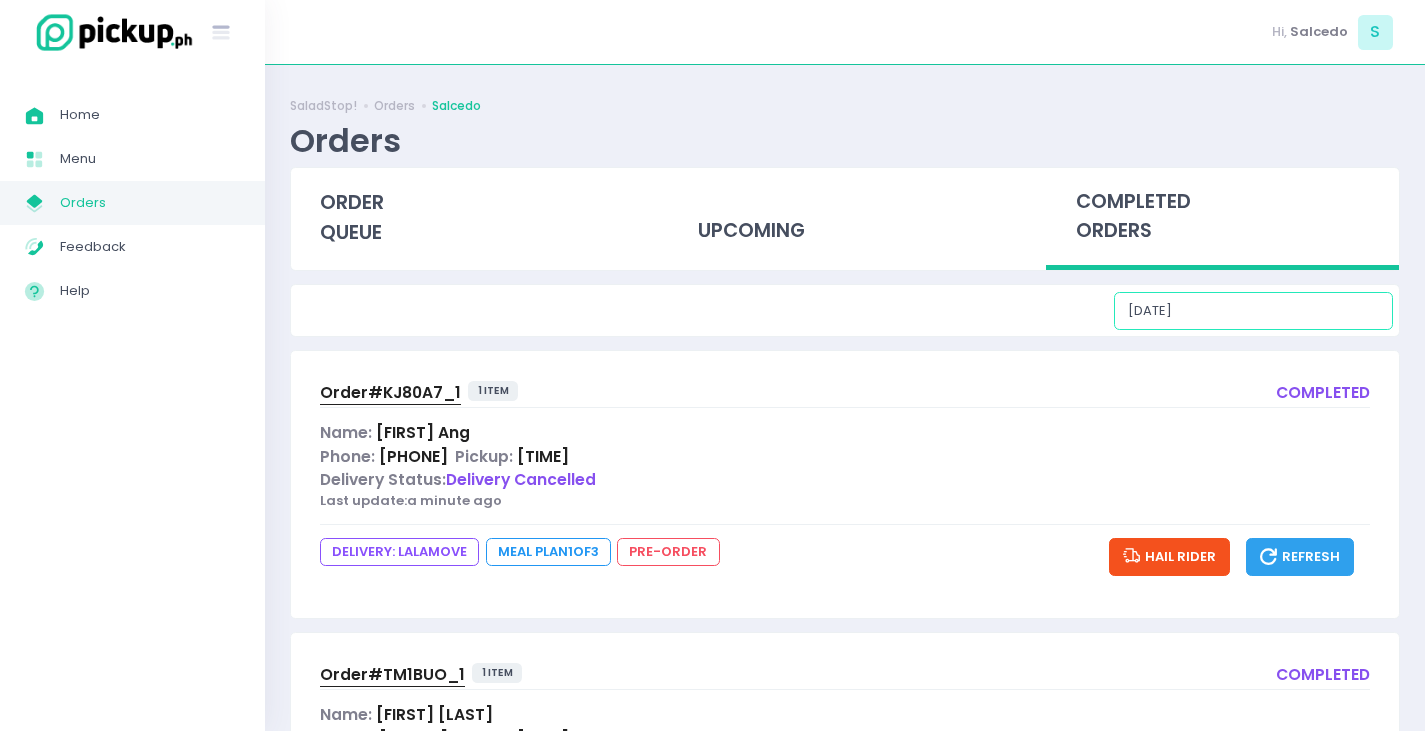 click on "[DATE]" at bounding box center [1253, 311] 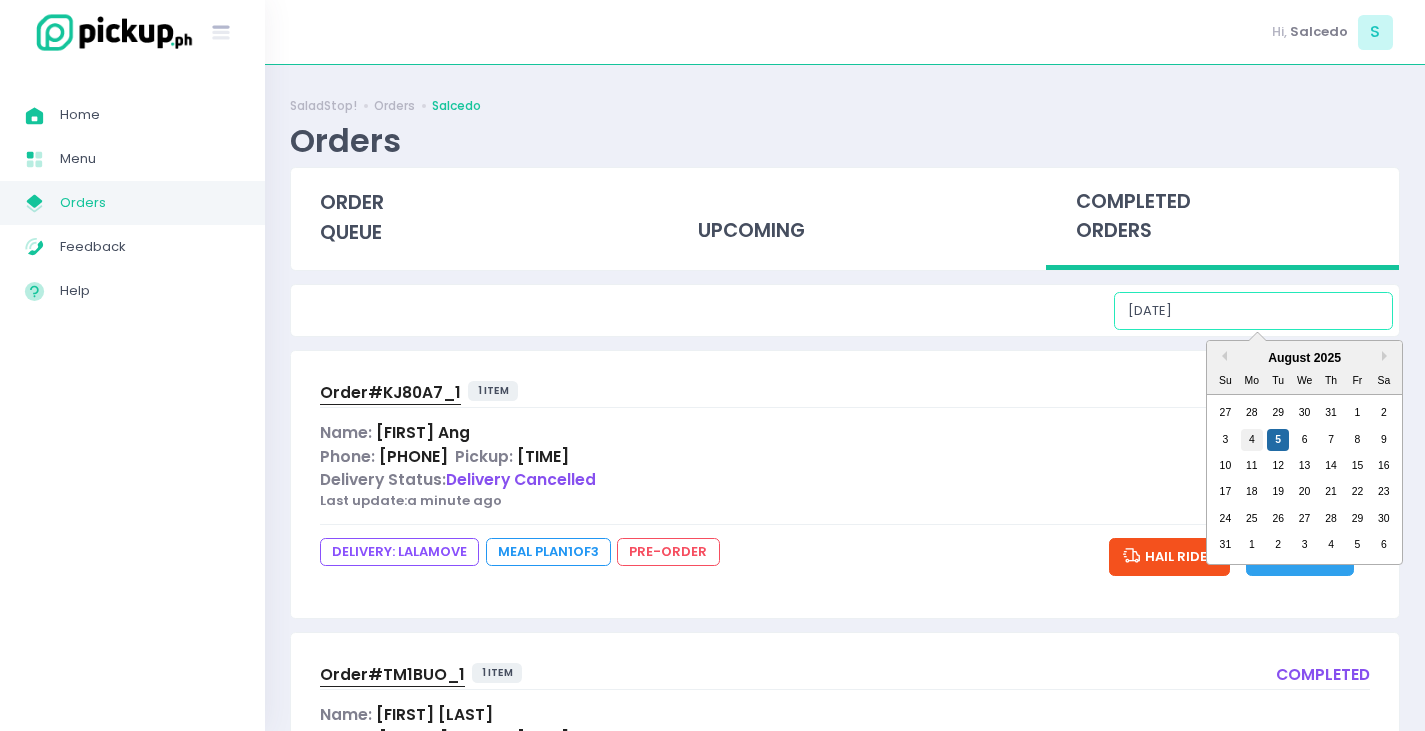 click on "4" at bounding box center [1252, 440] 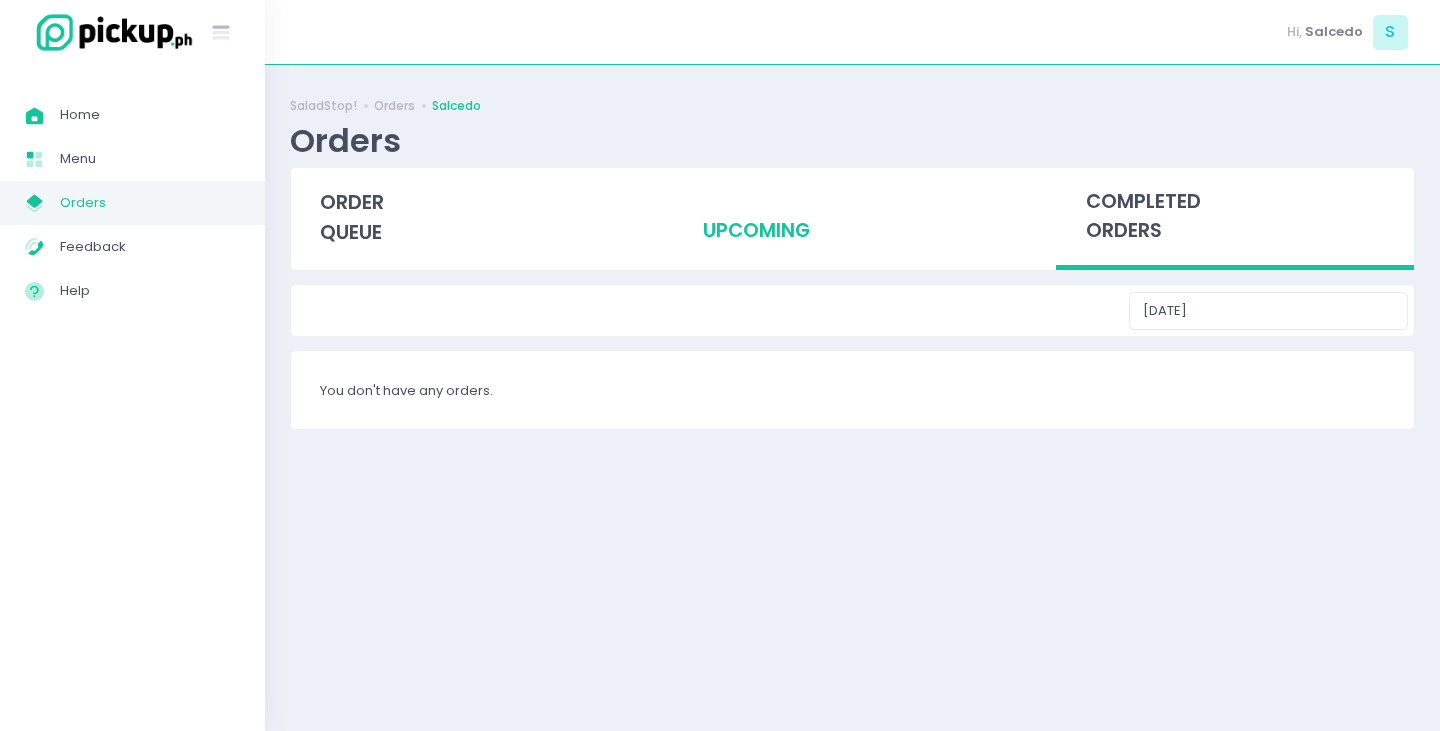click on "upcoming" at bounding box center (853, 217) 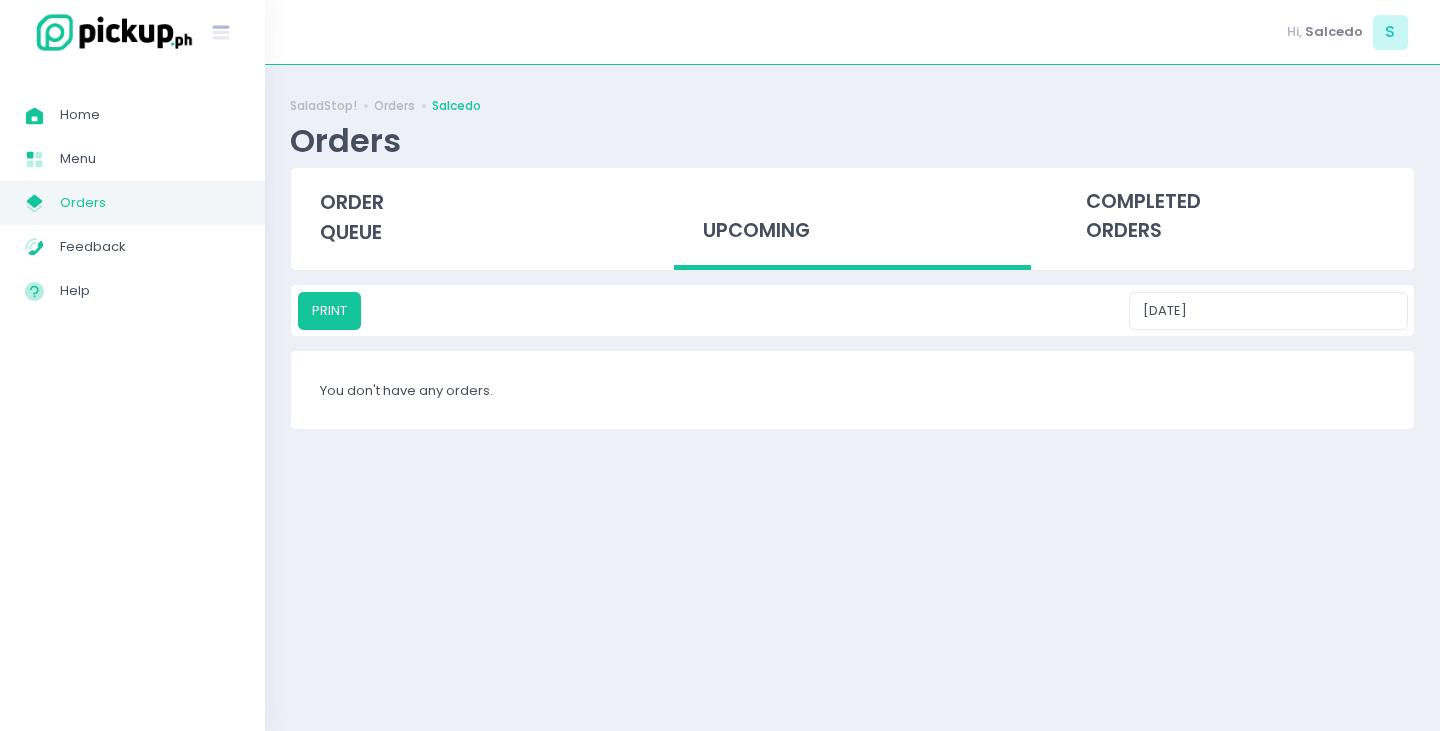 click on "upcoming" at bounding box center [853, 219] 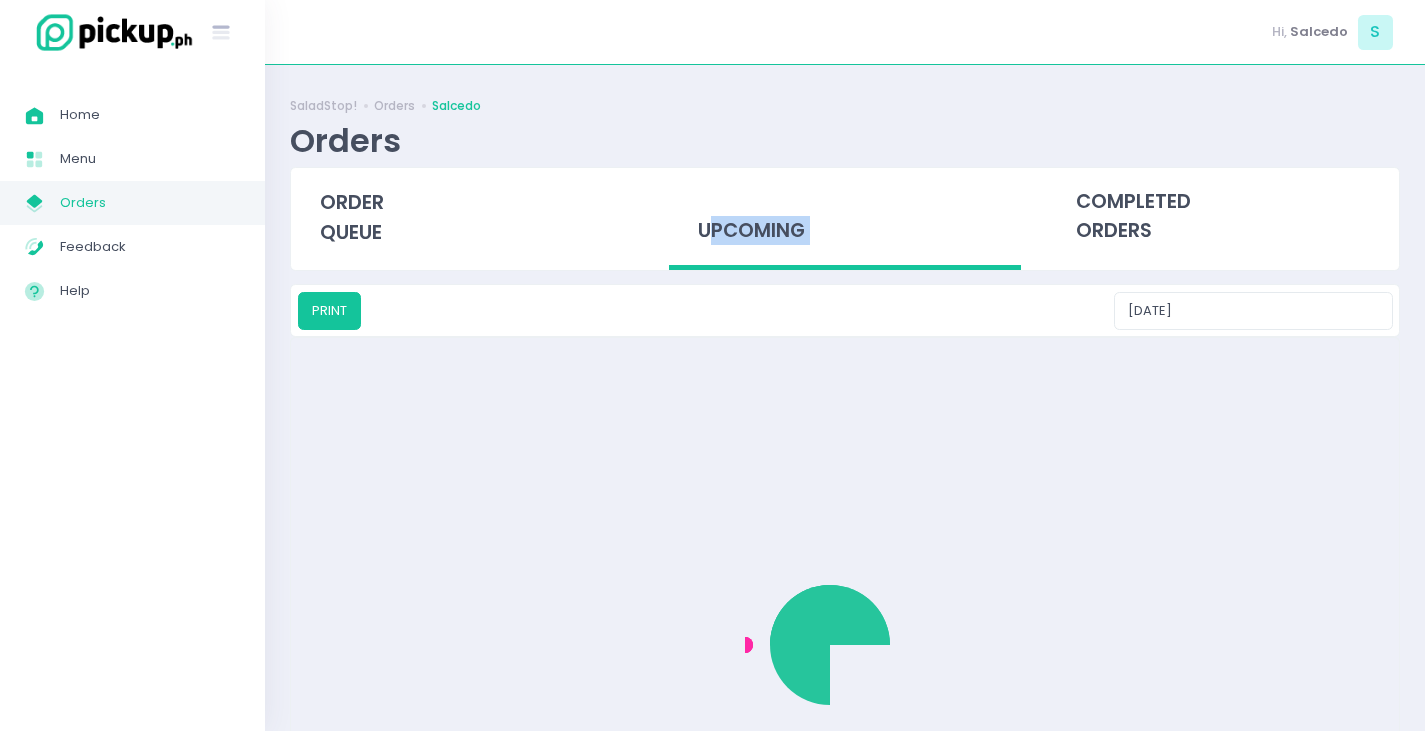 click on "upcoming" at bounding box center (845, 219) 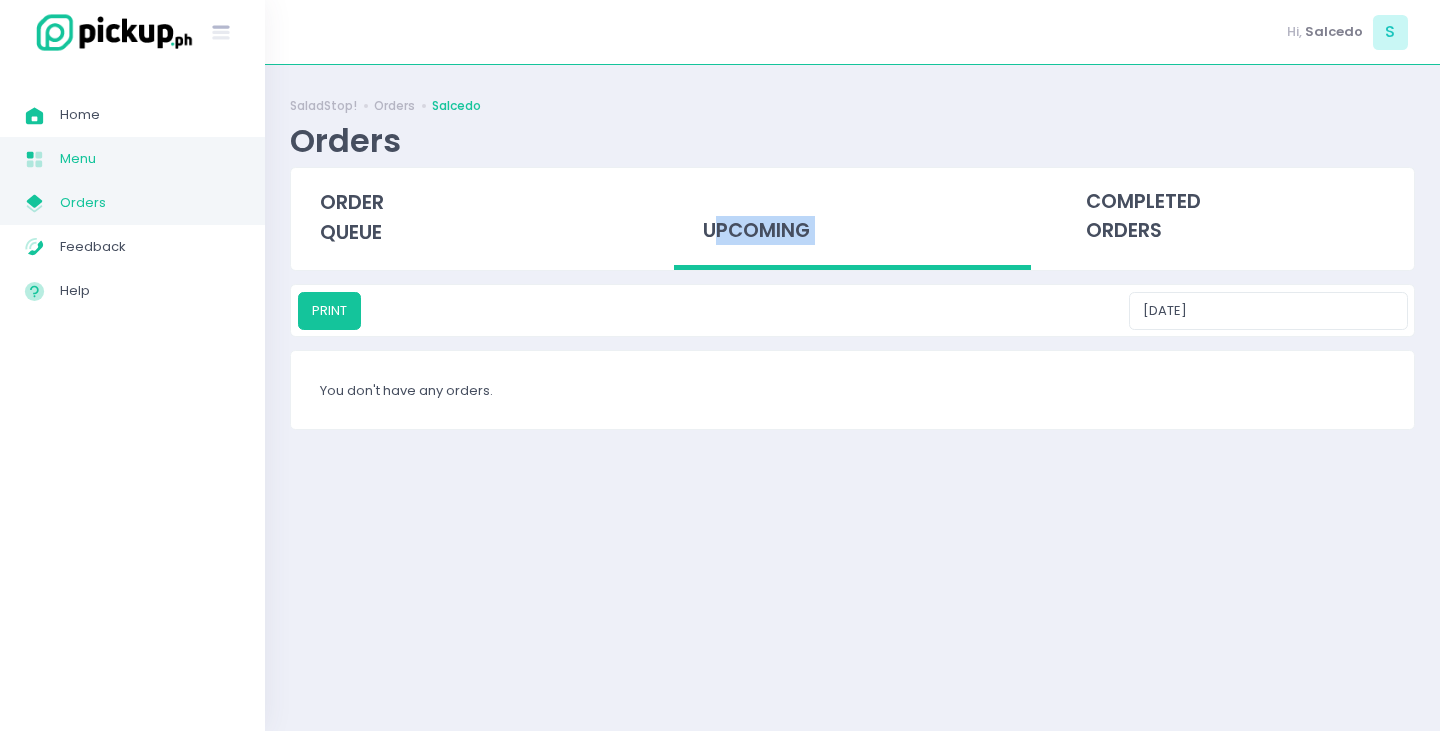 click on "Menu Created with Sketch. Menu" at bounding box center [132, 159] 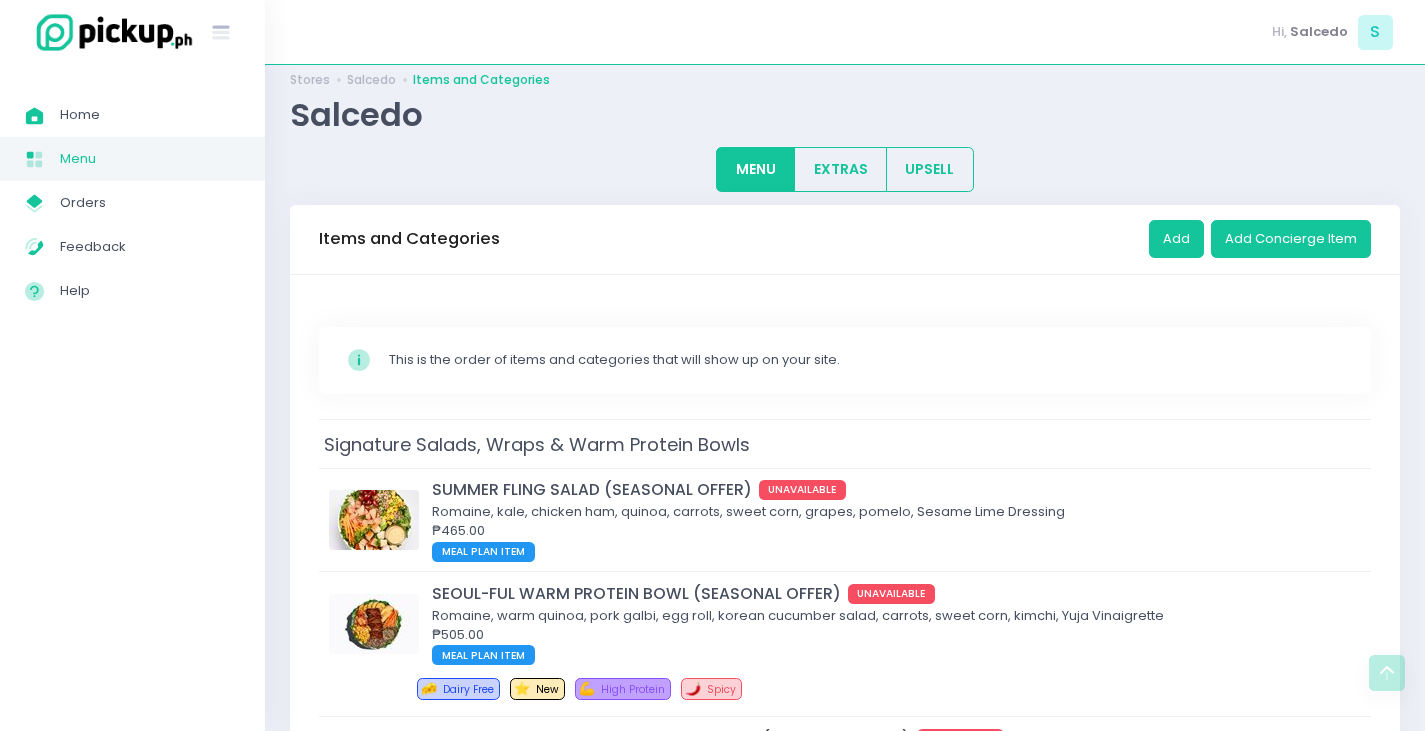 scroll, scrollTop: 0, scrollLeft: 0, axis: both 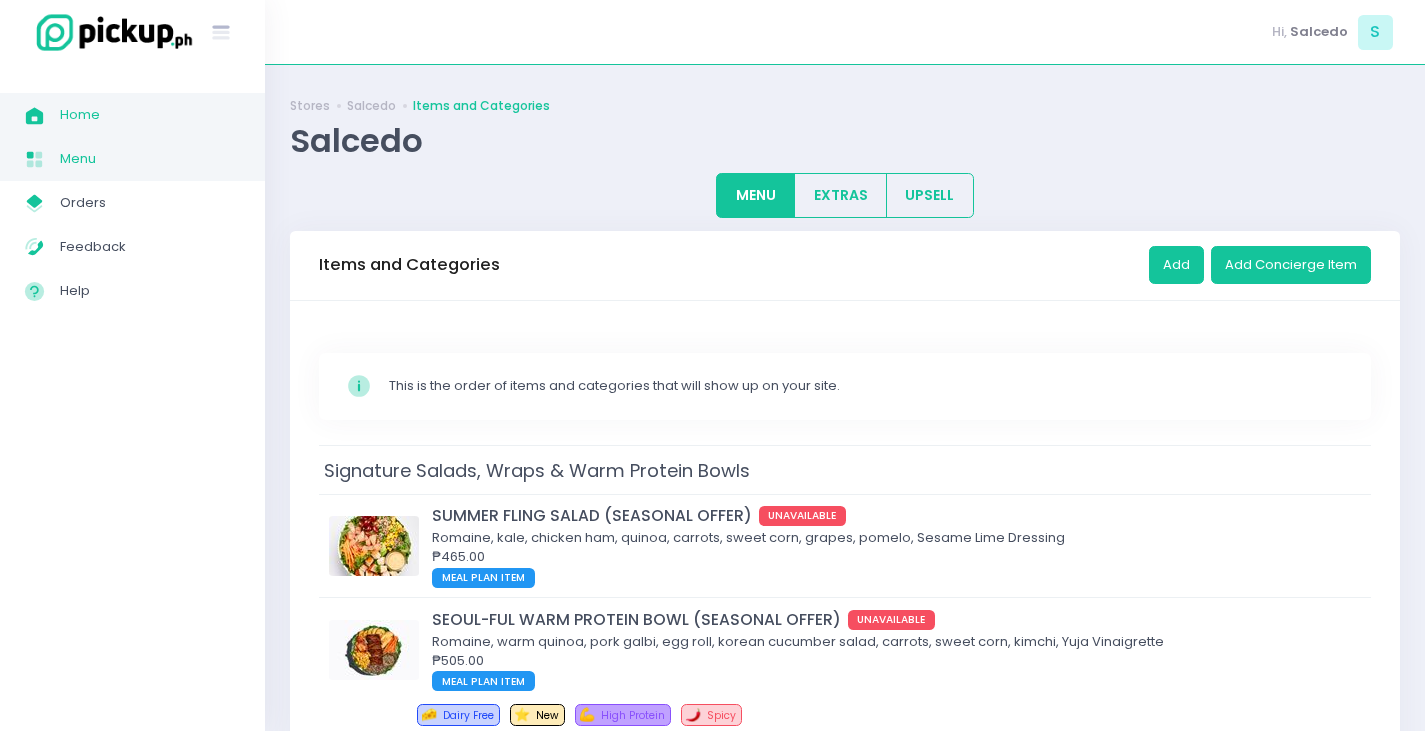 click on "Home" at bounding box center (150, 115) 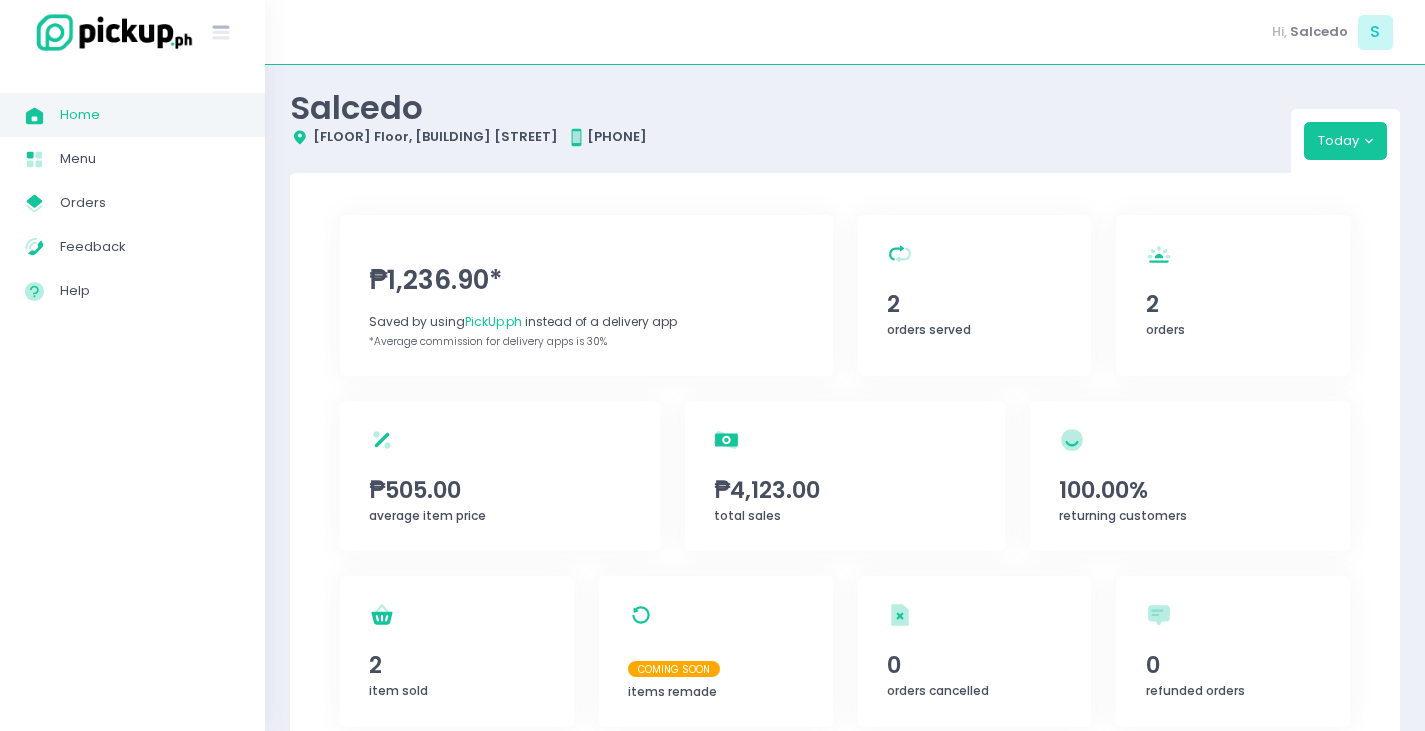 scroll, scrollTop: 0, scrollLeft: 0, axis: both 